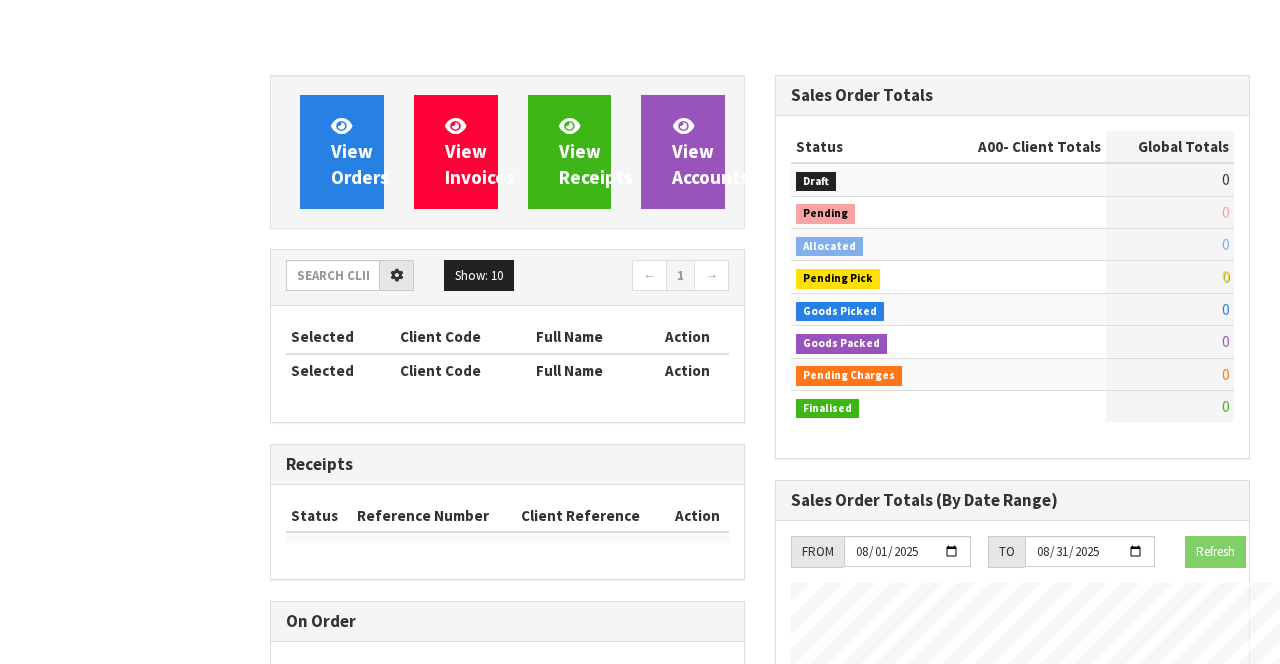 scroll, scrollTop: 0, scrollLeft: 0, axis: both 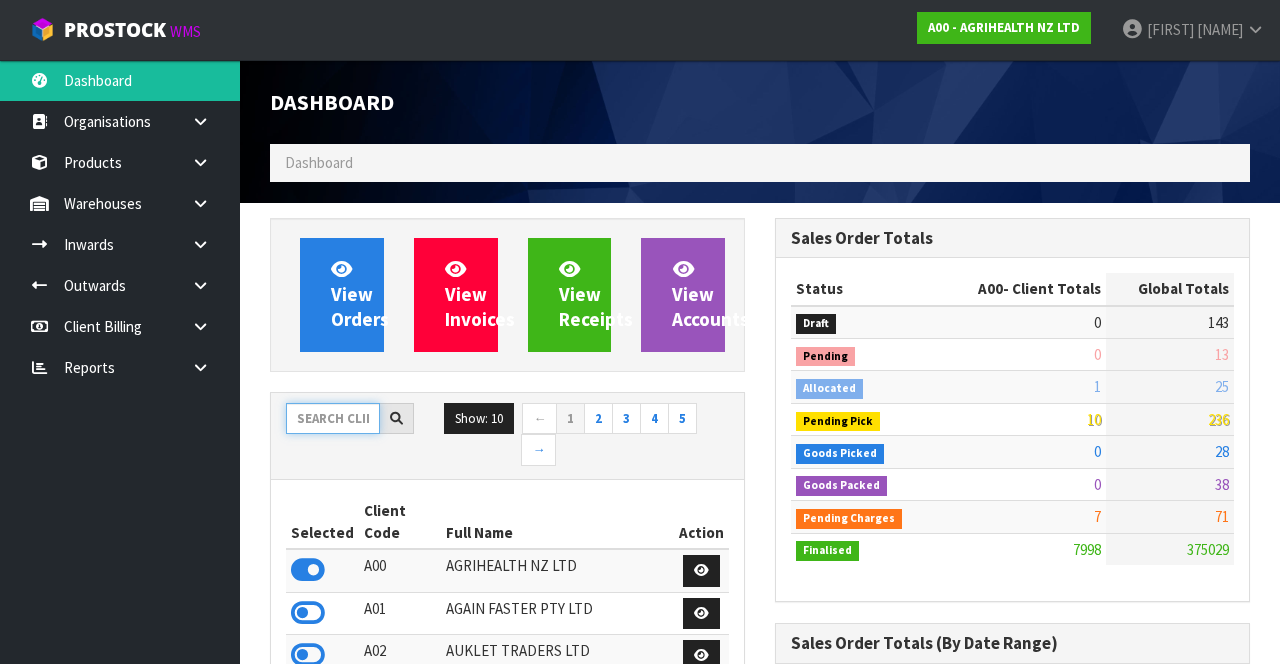 click at bounding box center (333, 418) 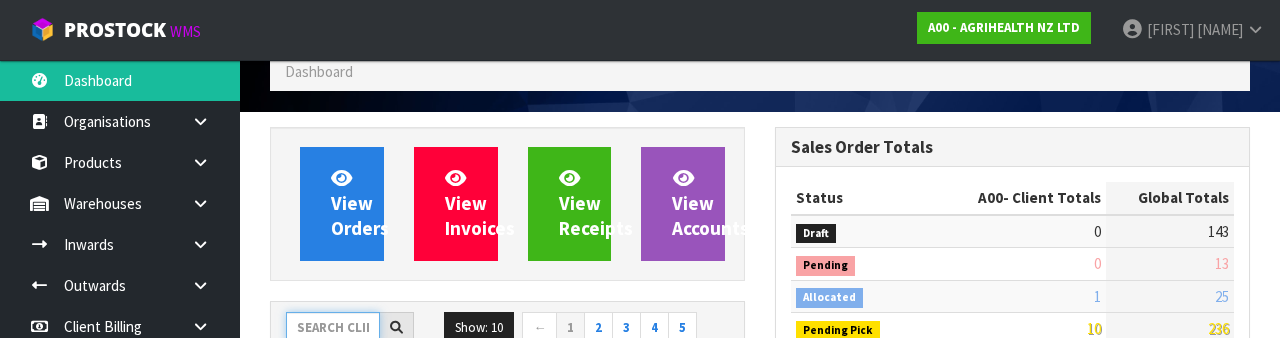 scroll, scrollTop: 235, scrollLeft: 0, axis: vertical 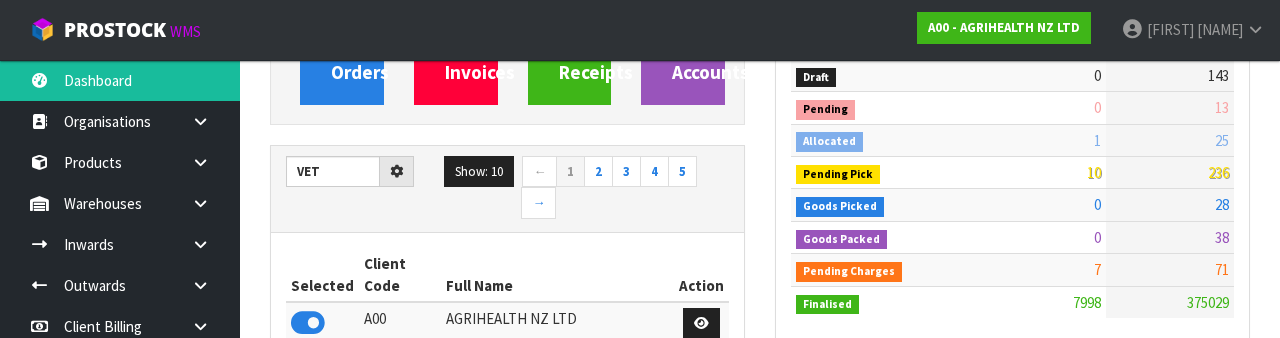 click on "Full Name" at bounding box center (557, 275) 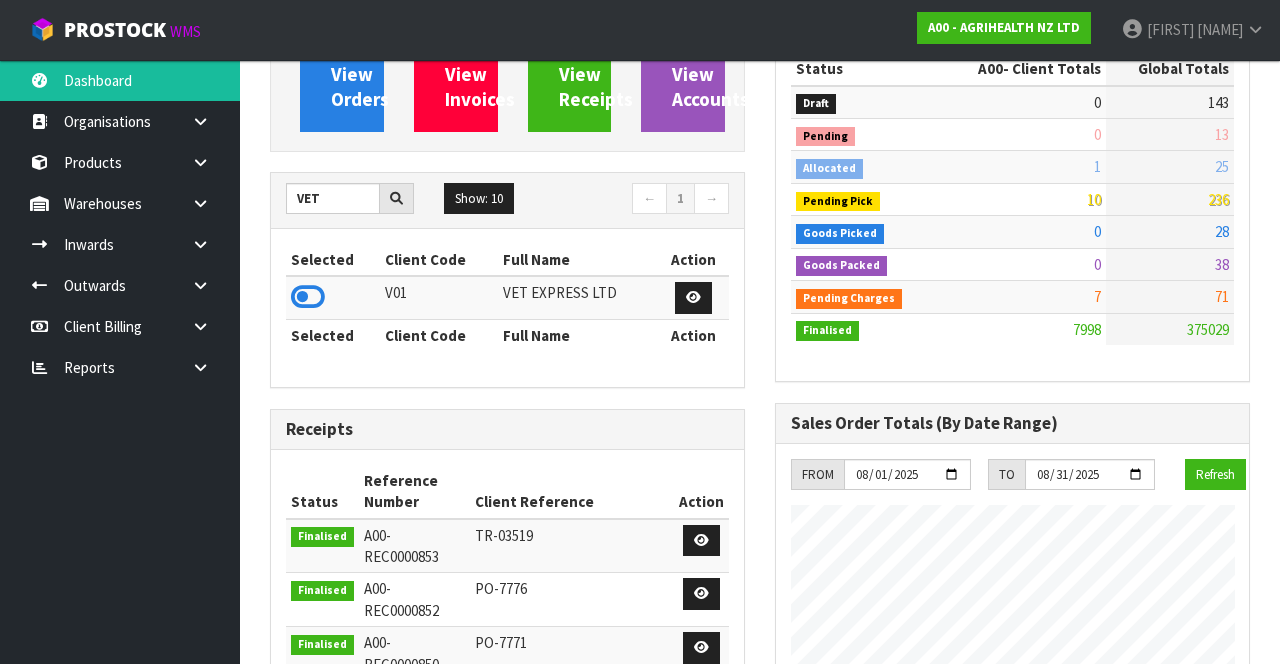 scroll, scrollTop: 219, scrollLeft: 0, axis: vertical 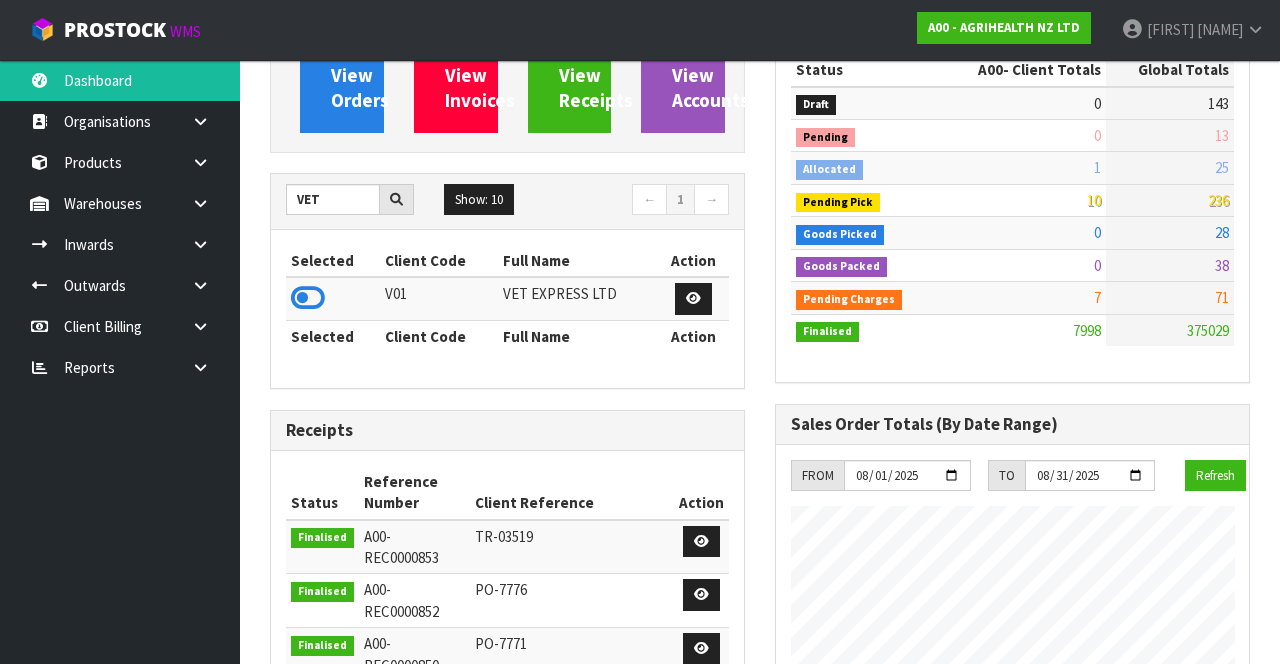 click at bounding box center (308, 298) 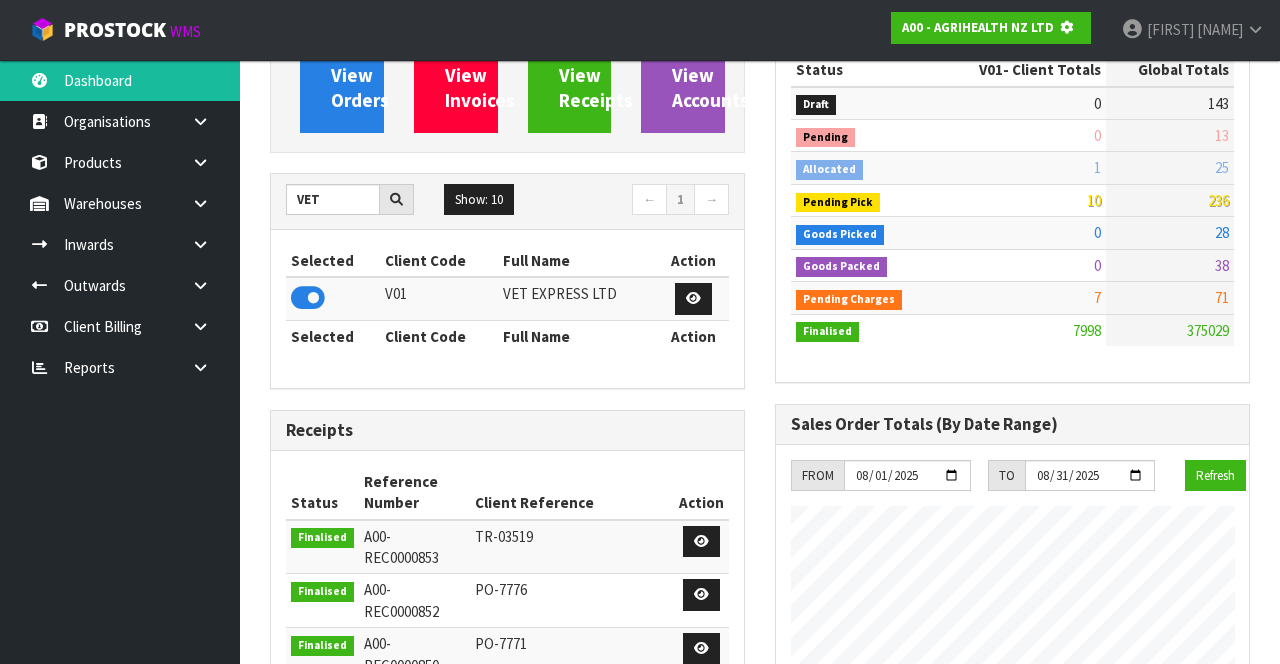 scroll, scrollTop: 1240, scrollLeft: 504, axis: both 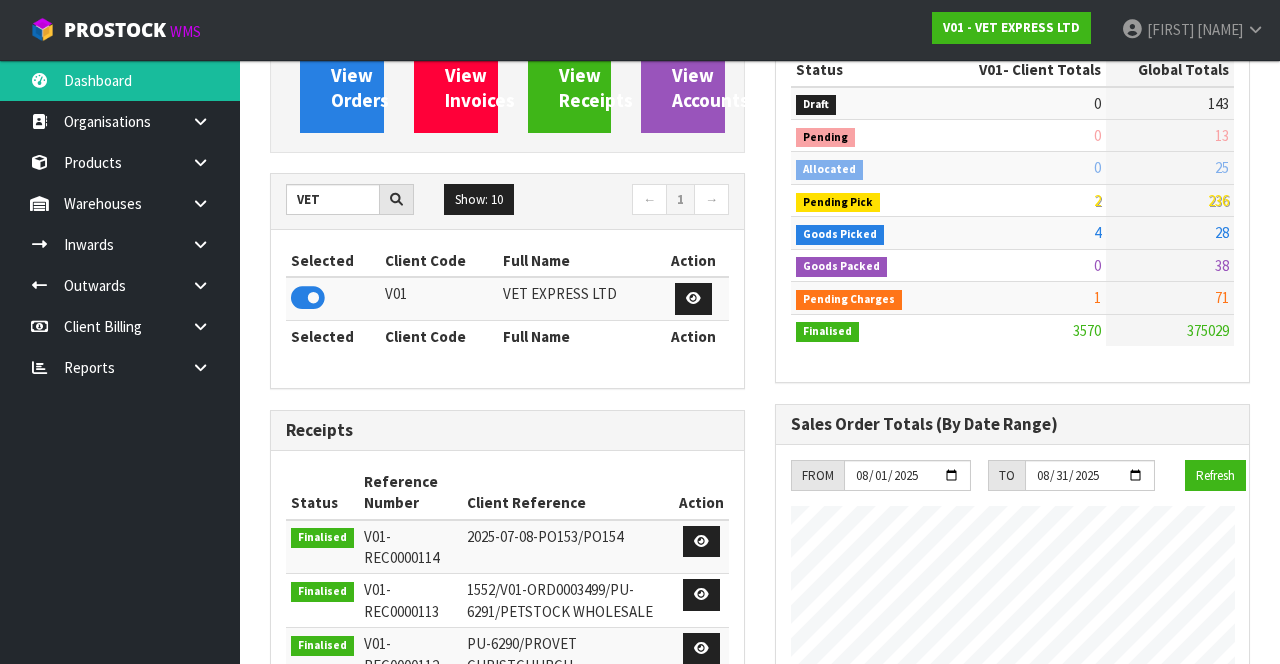 click at bounding box center (208, 203) 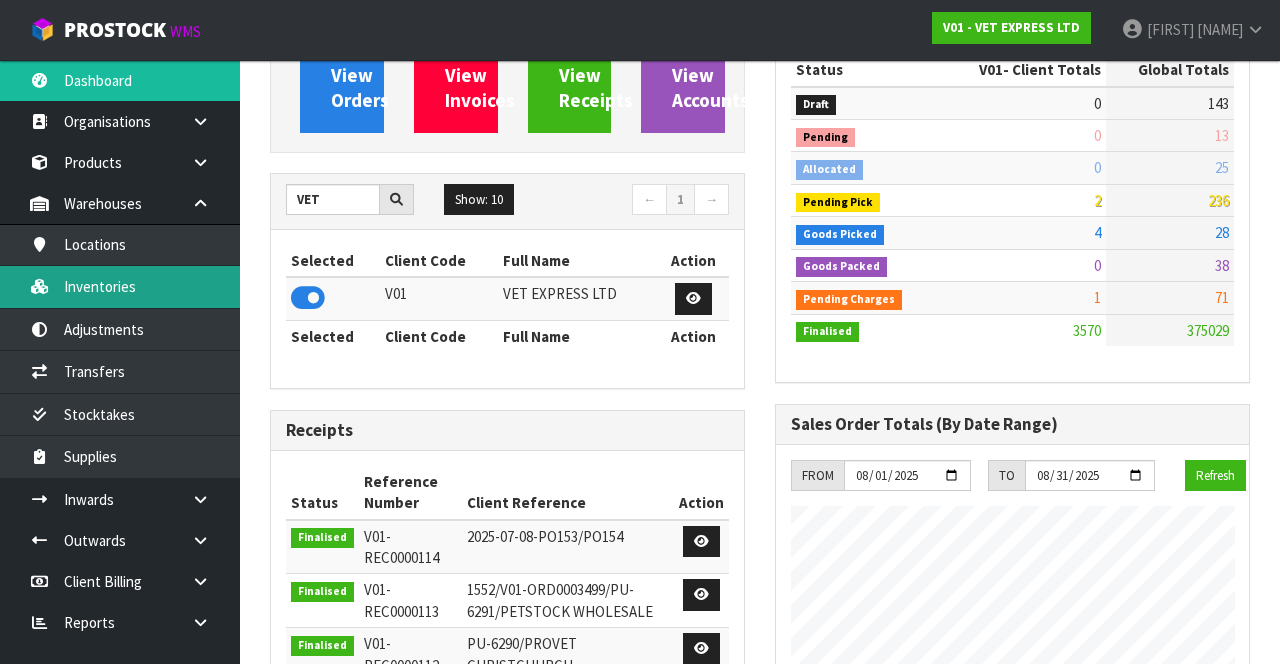click on "Inventories" at bounding box center [120, 286] 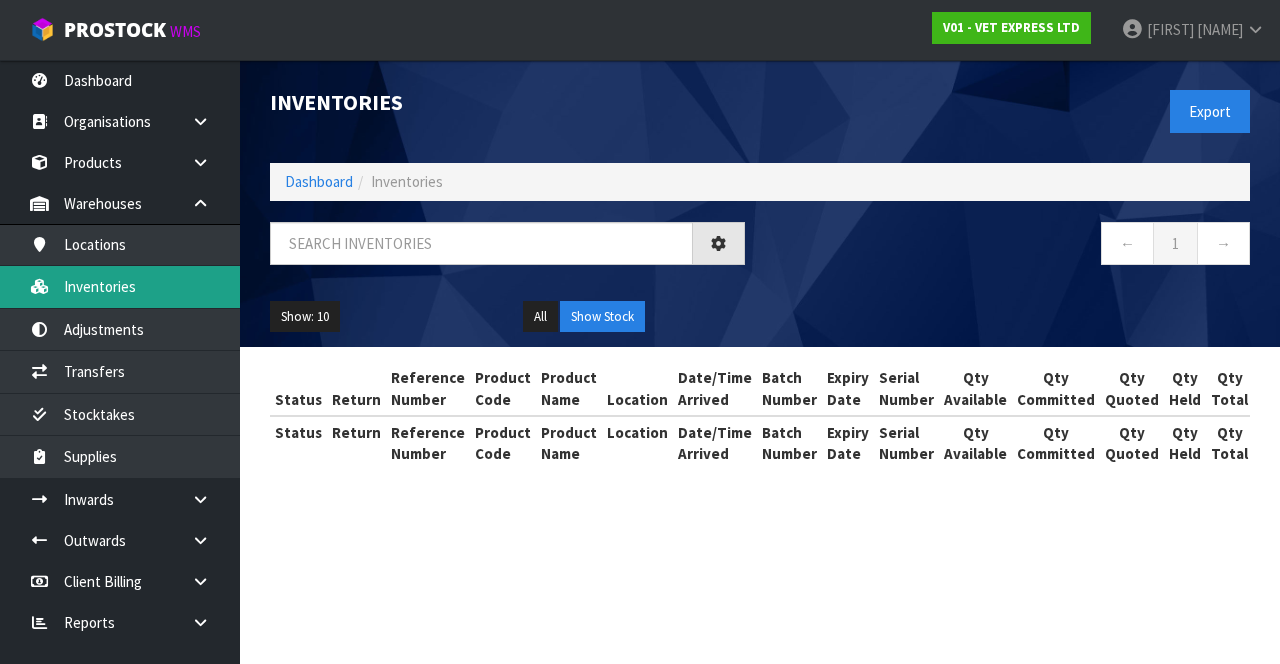 scroll, scrollTop: 0, scrollLeft: 0, axis: both 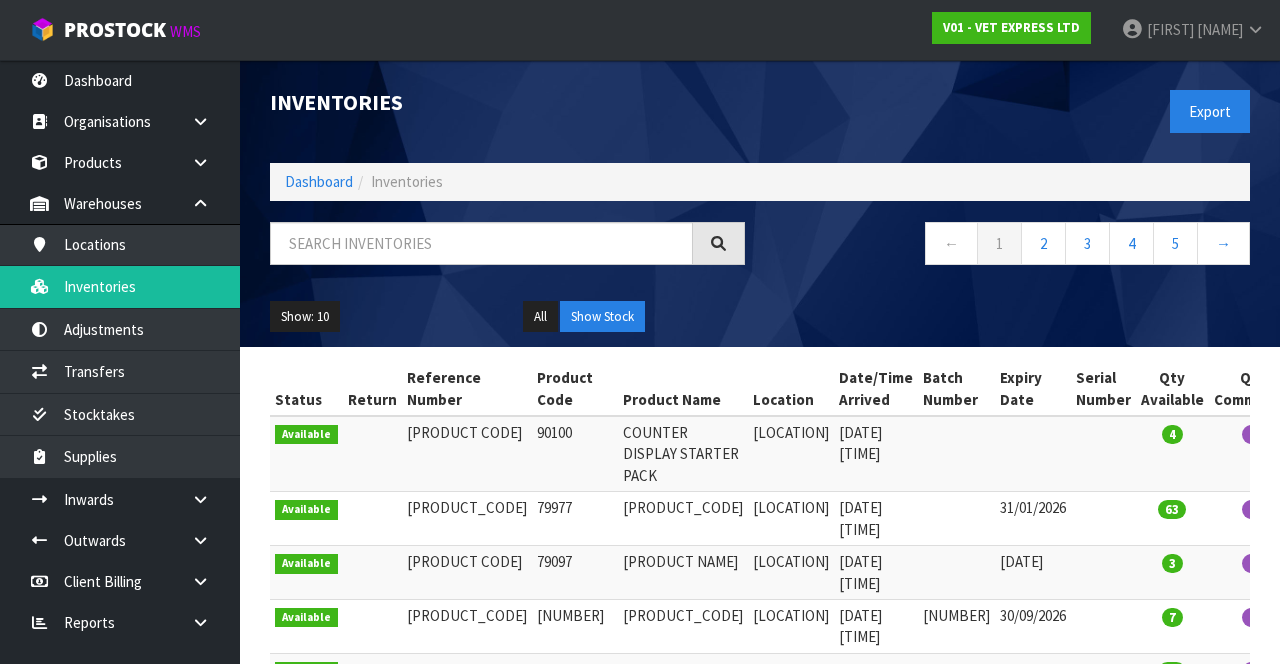 click on "Inventories
Export
Dashboard Inventories
←
1 2 3 4 5
→
Show: 10
5
10
25
50
All
Show Stock
Status
Return
Reference Number
Product Code
Product Name
Location
Date/Time Arrived
Batch Number
Expiry Date
Serial Number
Qty Available
Qty Committed
Qty Quoted Action" at bounding box center [640, 533] 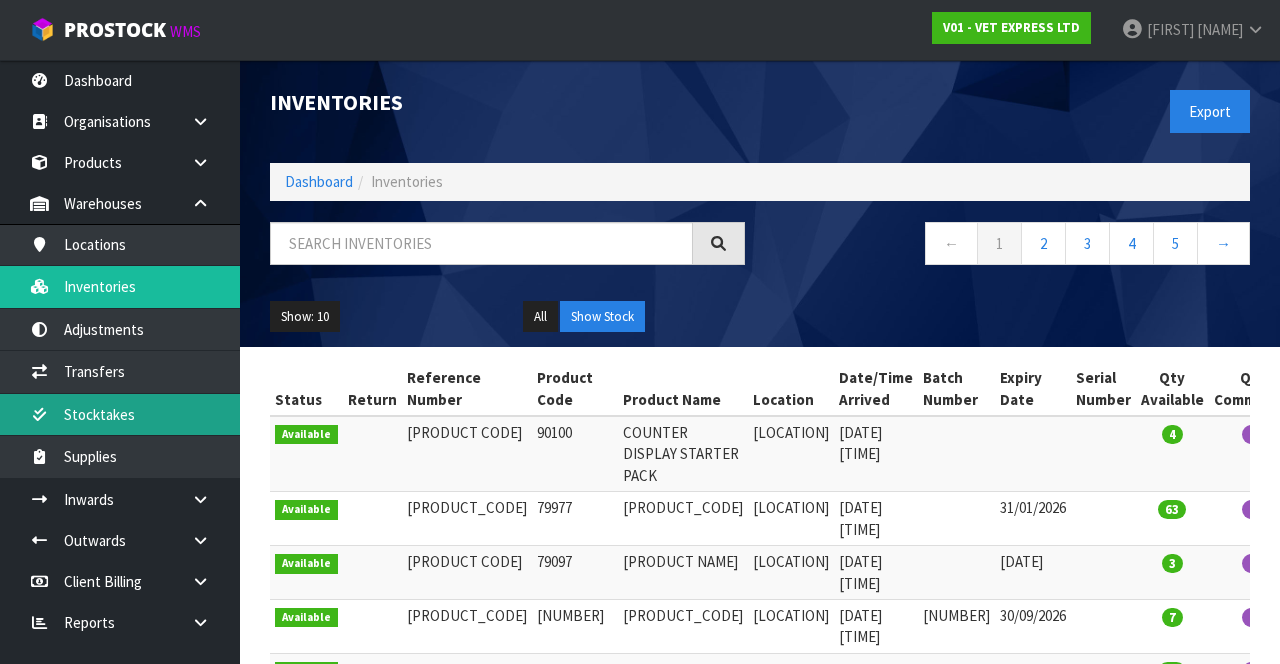 click on "Stocktakes" at bounding box center [120, 414] 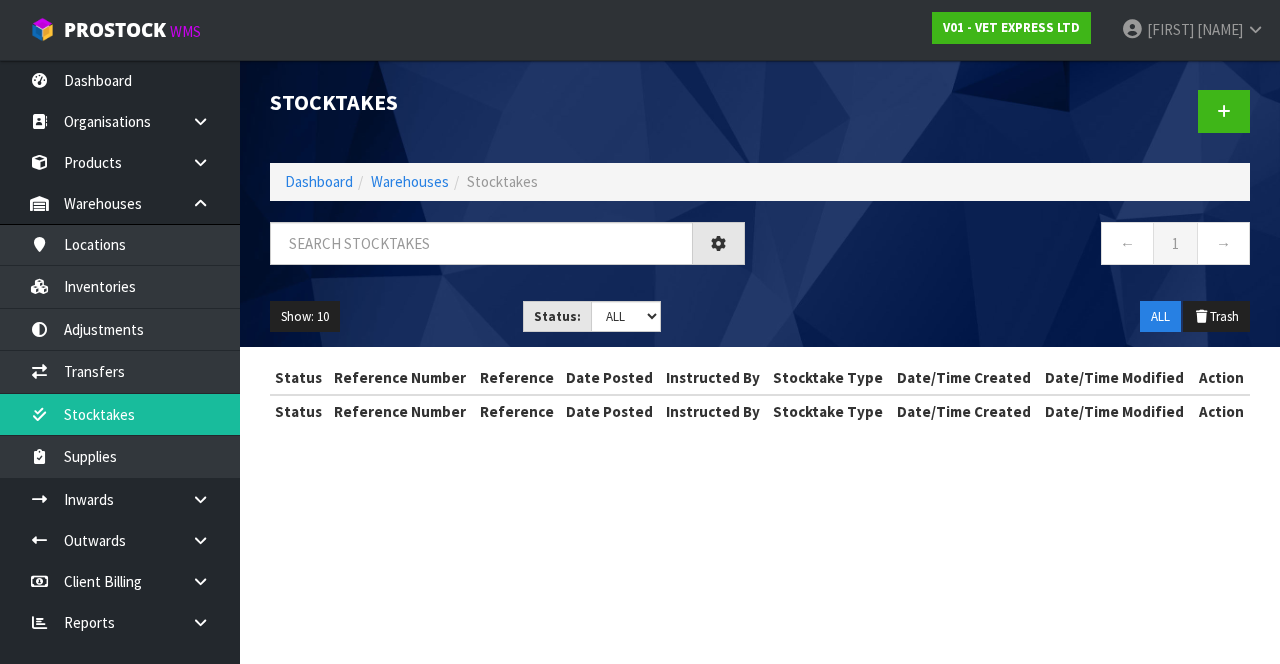 click on "Stocktakes
Dashboard Warehouses Stocktakes
Show: 10
5
10
25
50
Status:
Draft In Progress Pending Charges Finalised Cancelled ALL
ALL
Trash
Status
Reference Number
Reference
Date Posted
Instructed By
Stocktake Type
Date/Time Created
Date/Time Modified Action" at bounding box center (640, 231) 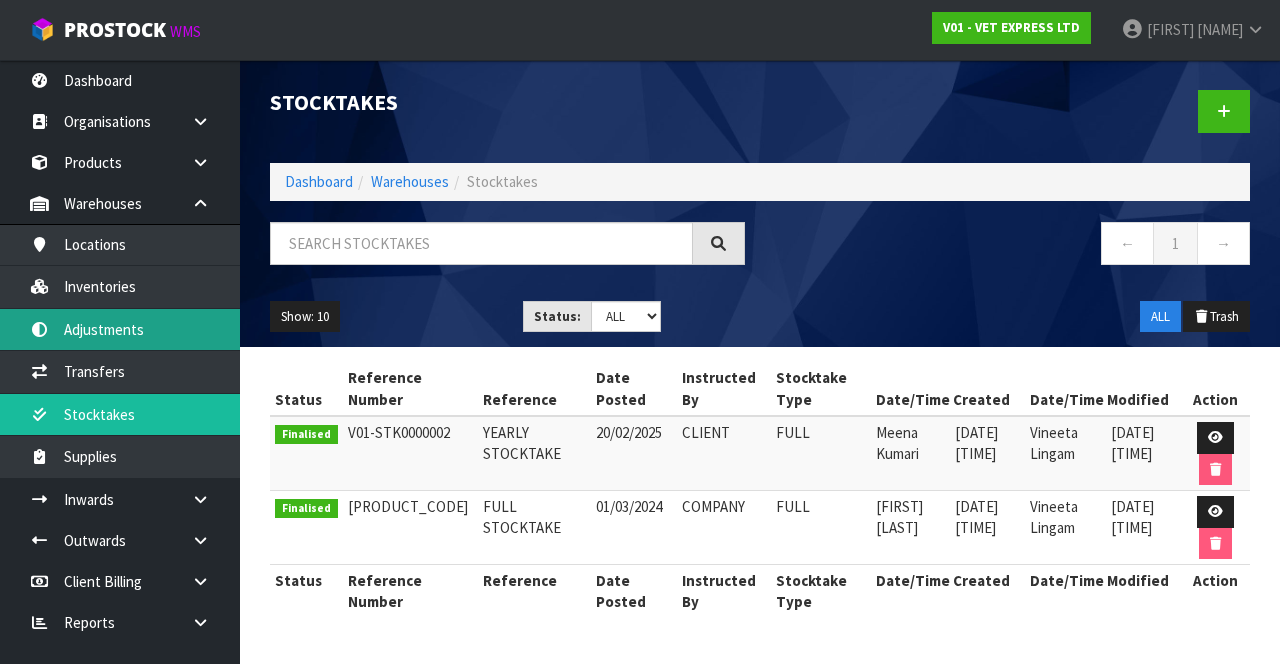 click on "Adjustments" at bounding box center [120, 329] 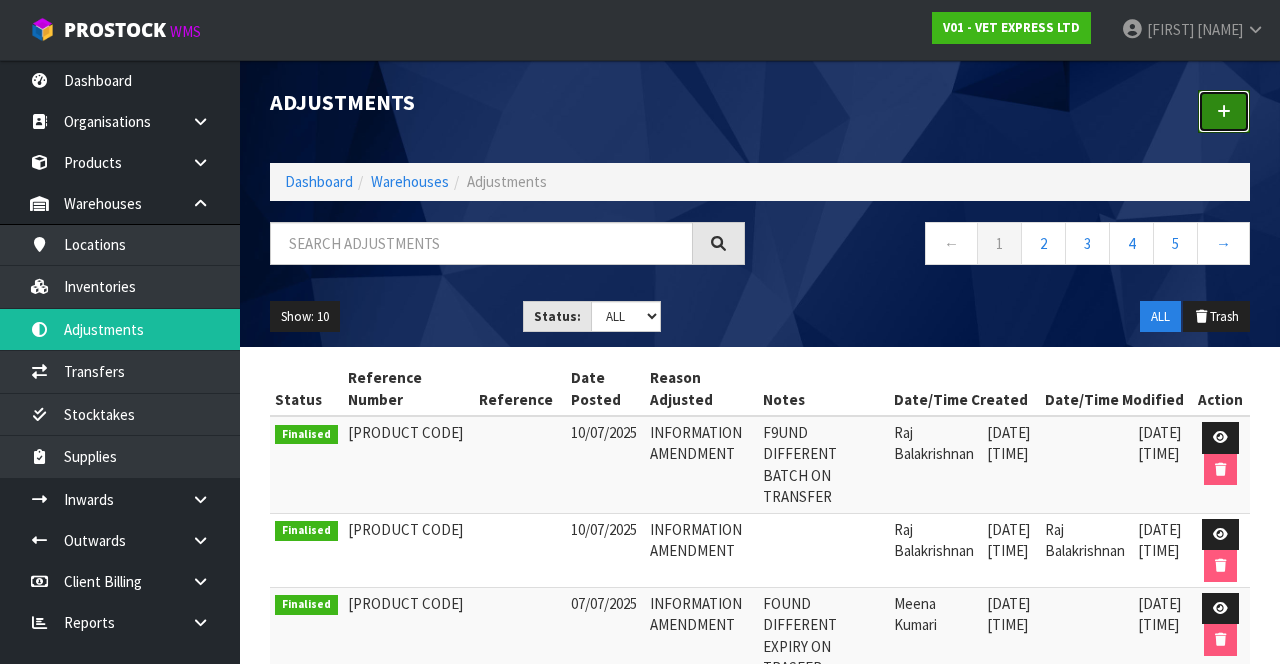 click at bounding box center (1224, 111) 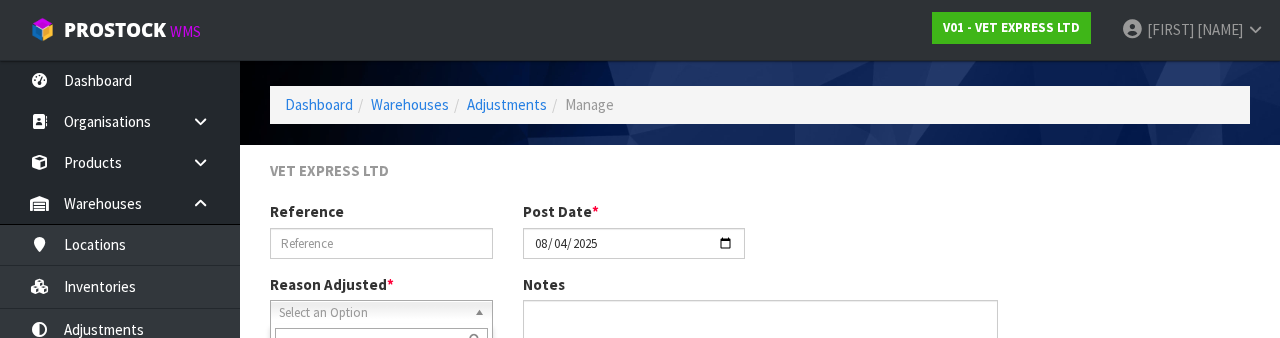 scroll, scrollTop: 216, scrollLeft: 0, axis: vertical 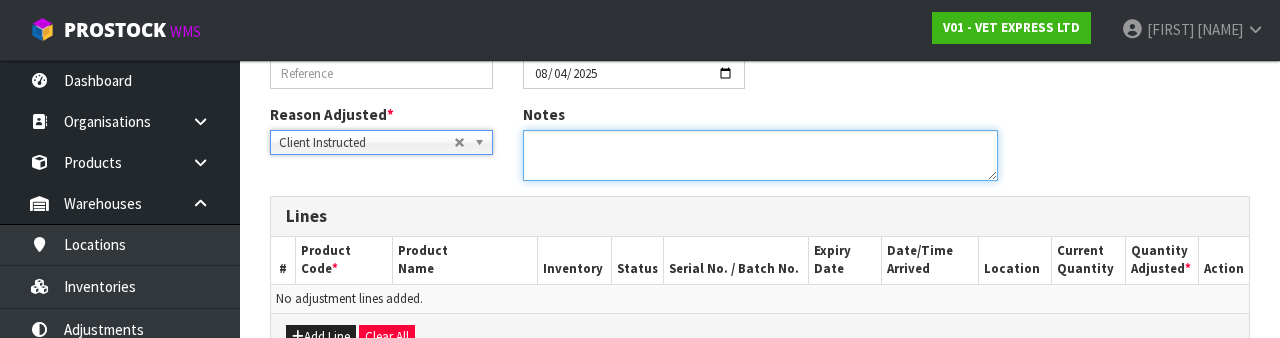 click at bounding box center [760, 155] 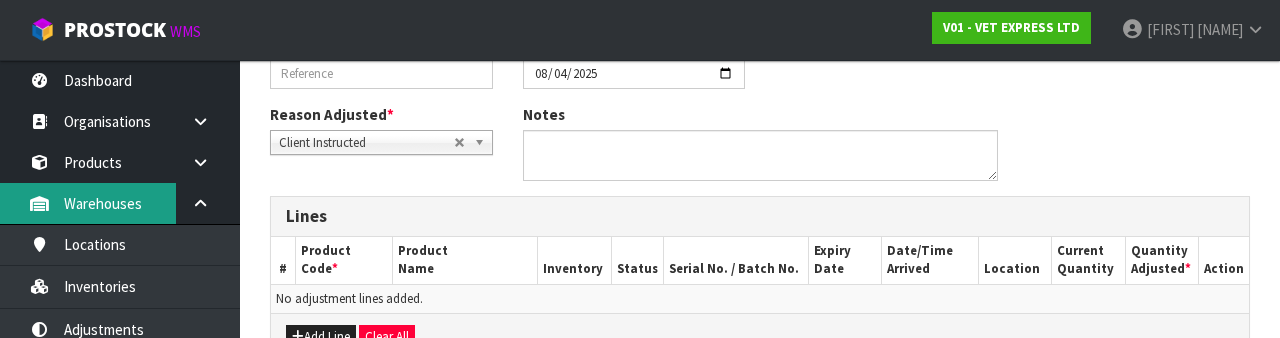 click on "Warehouses" at bounding box center (120, 203) 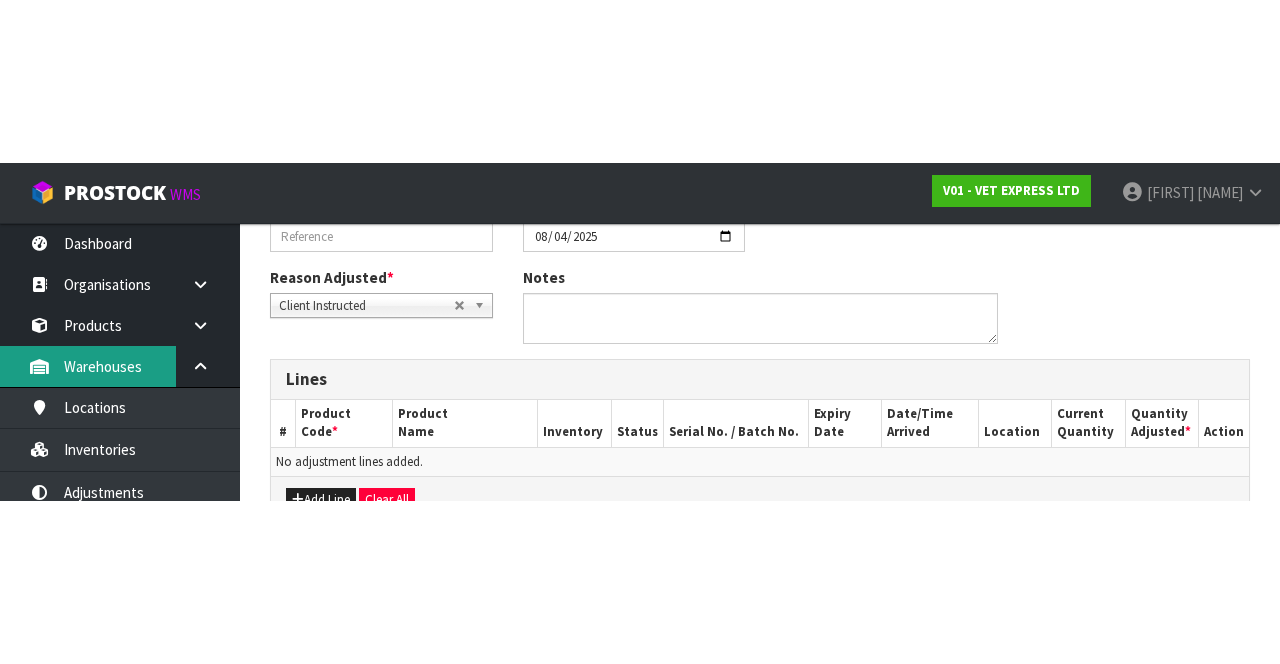scroll, scrollTop: 13, scrollLeft: 0, axis: vertical 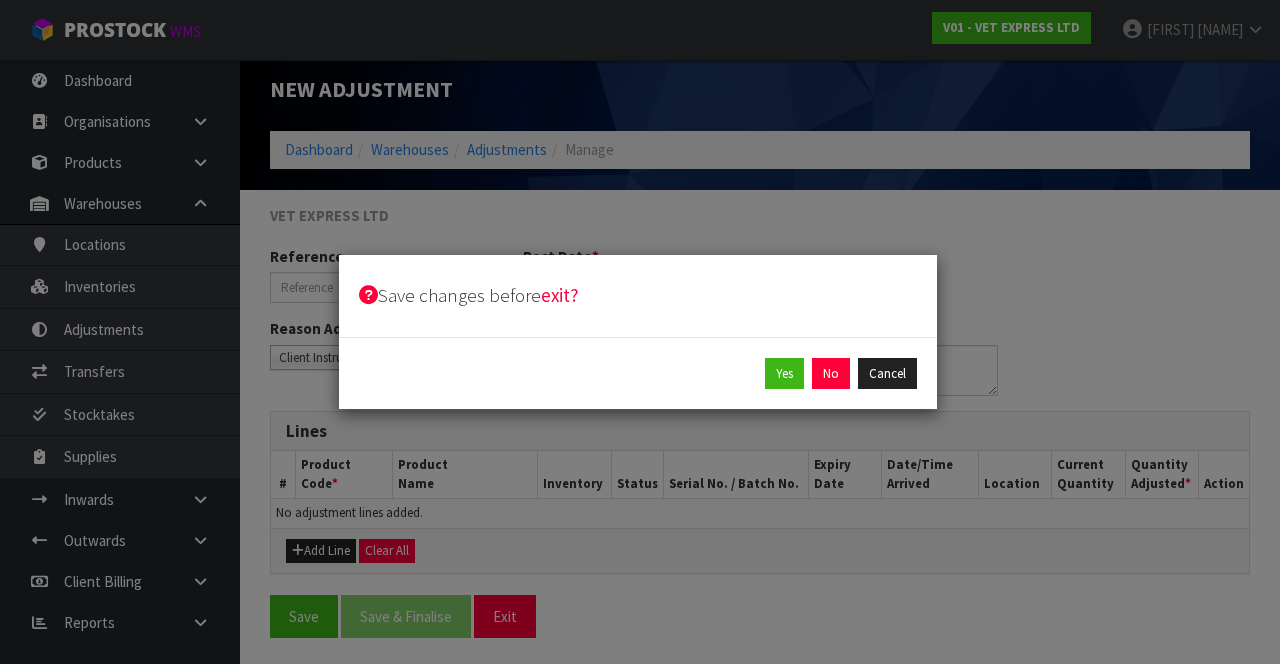 click on "Save changes before   exit?
Yes
No
Cancel" at bounding box center [640, 332] 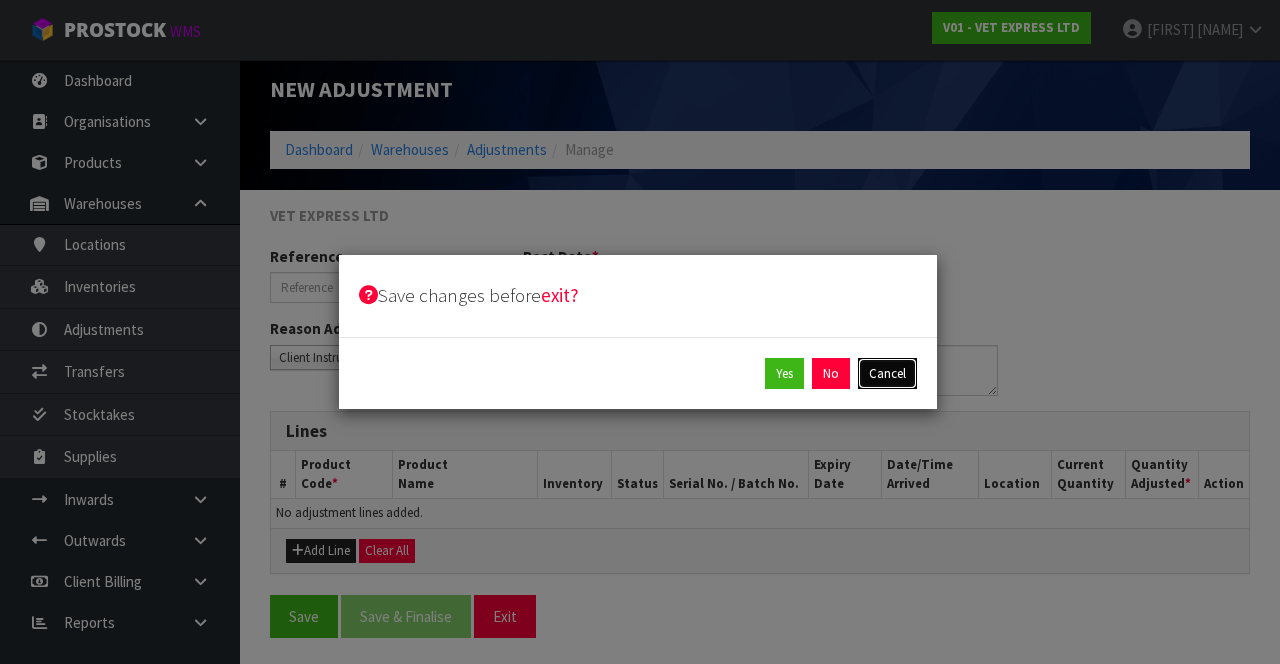 click on "Cancel" at bounding box center (887, 374) 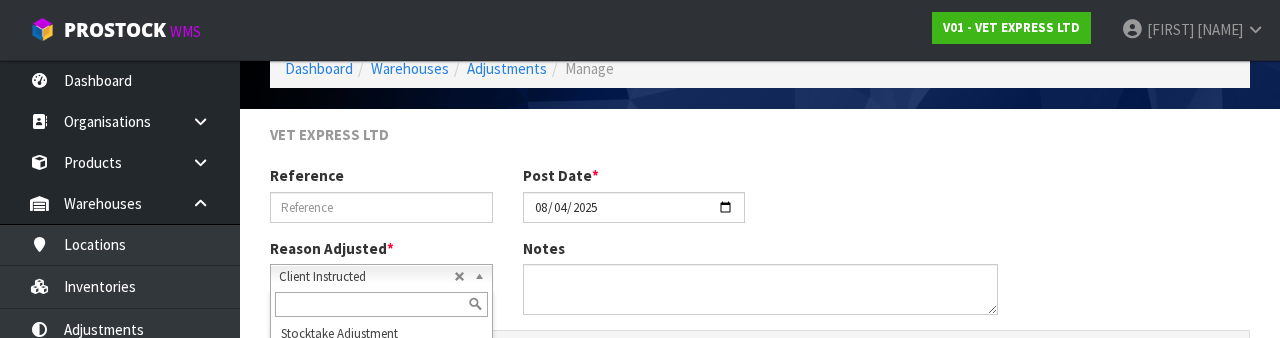 scroll, scrollTop: 216, scrollLeft: 0, axis: vertical 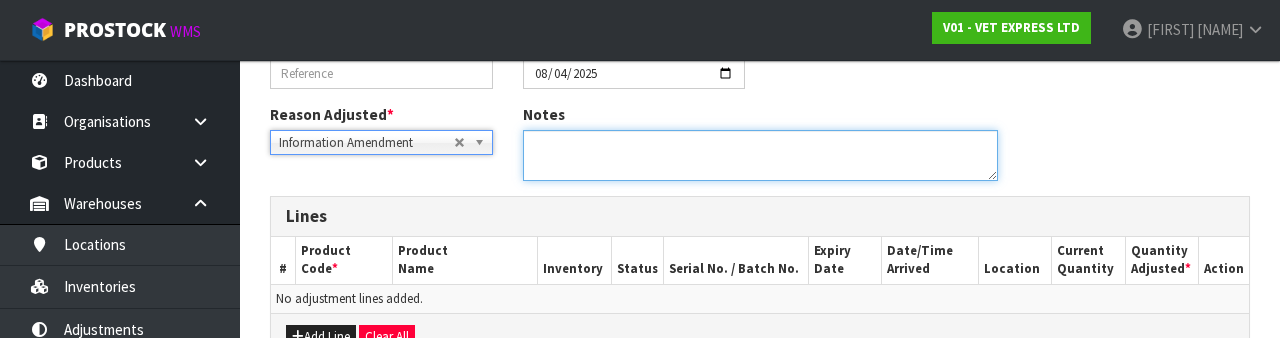 click at bounding box center (760, 155) 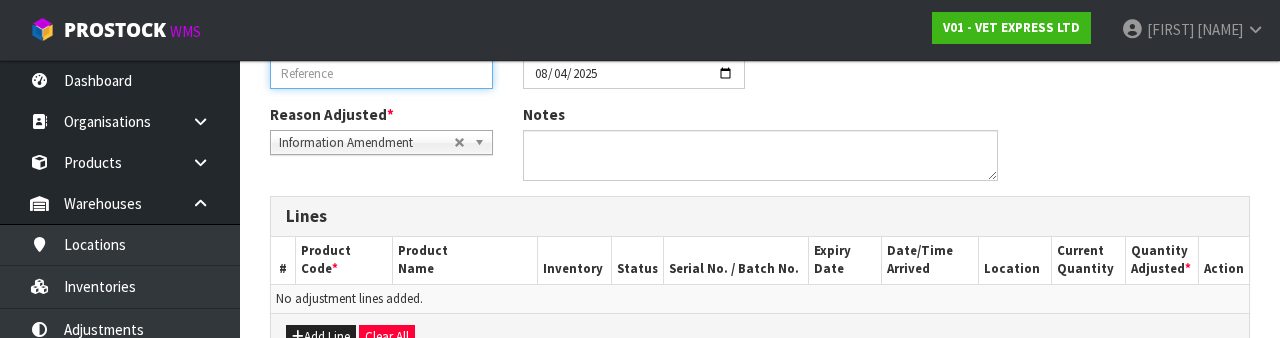 click at bounding box center [381, 73] 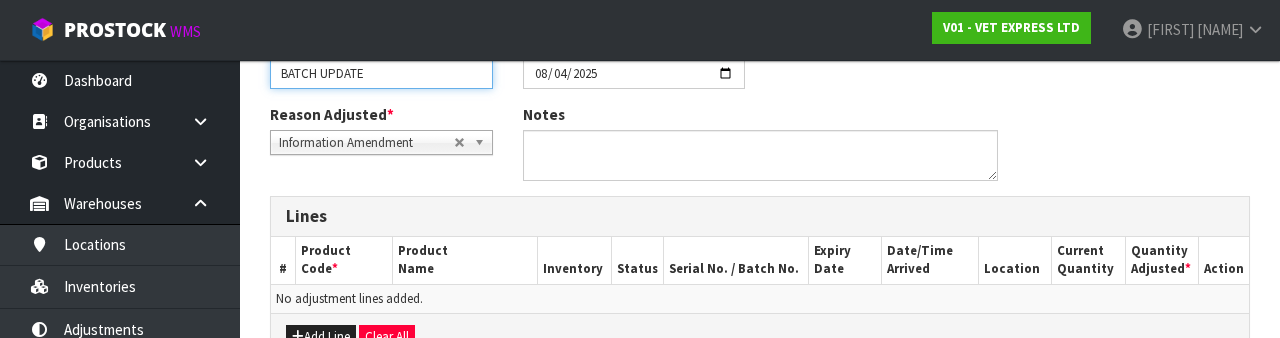 click on "BATCH UPDATE" at bounding box center [381, 73] 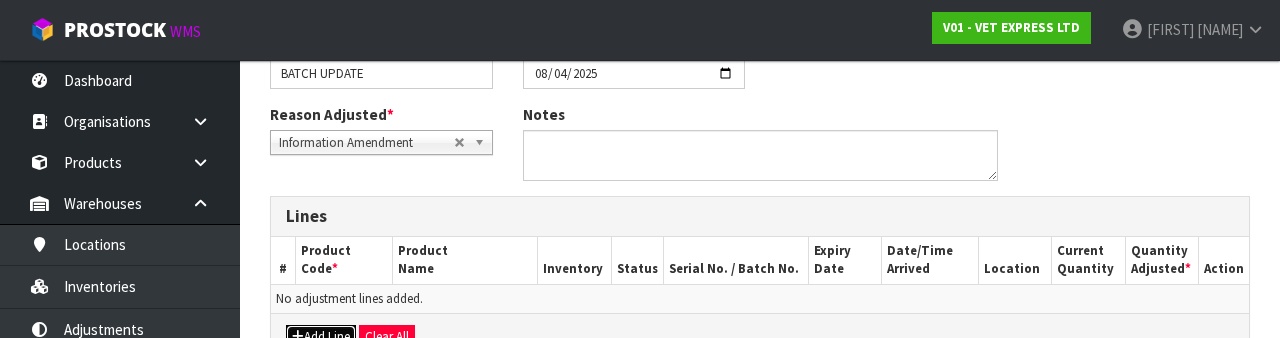 click on "Add Line" at bounding box center (321, 337) 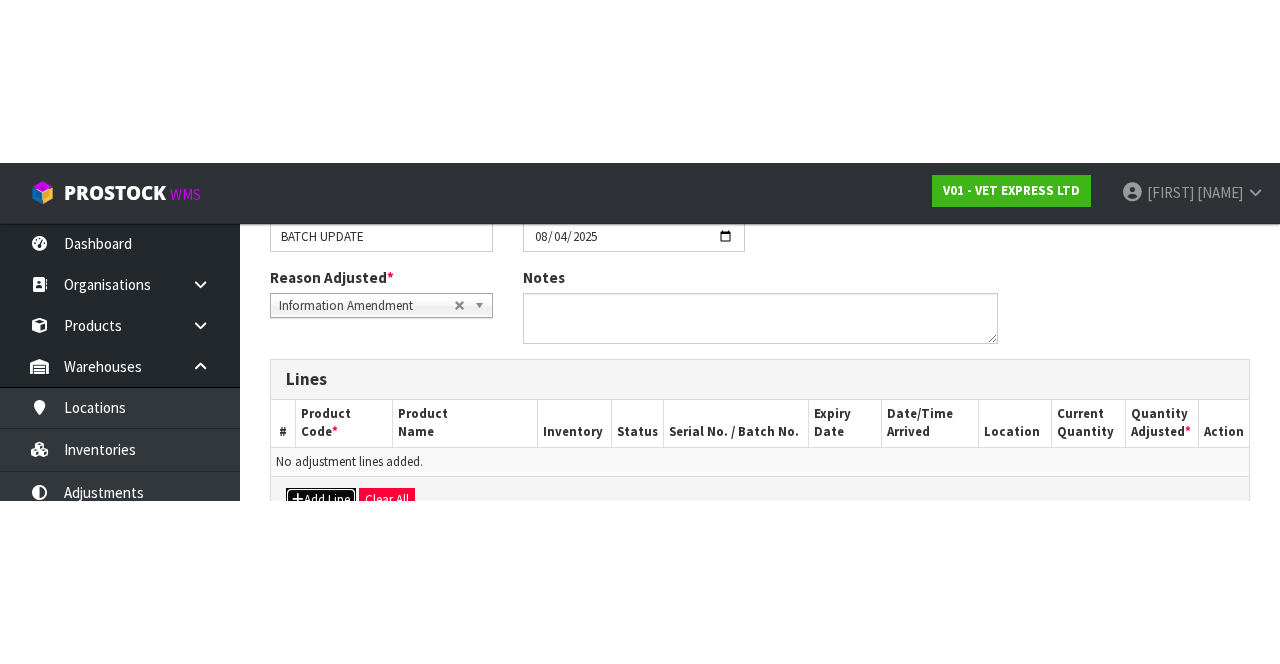 scroll, scrollTop: 0, scrollLeft: 0, axis: both 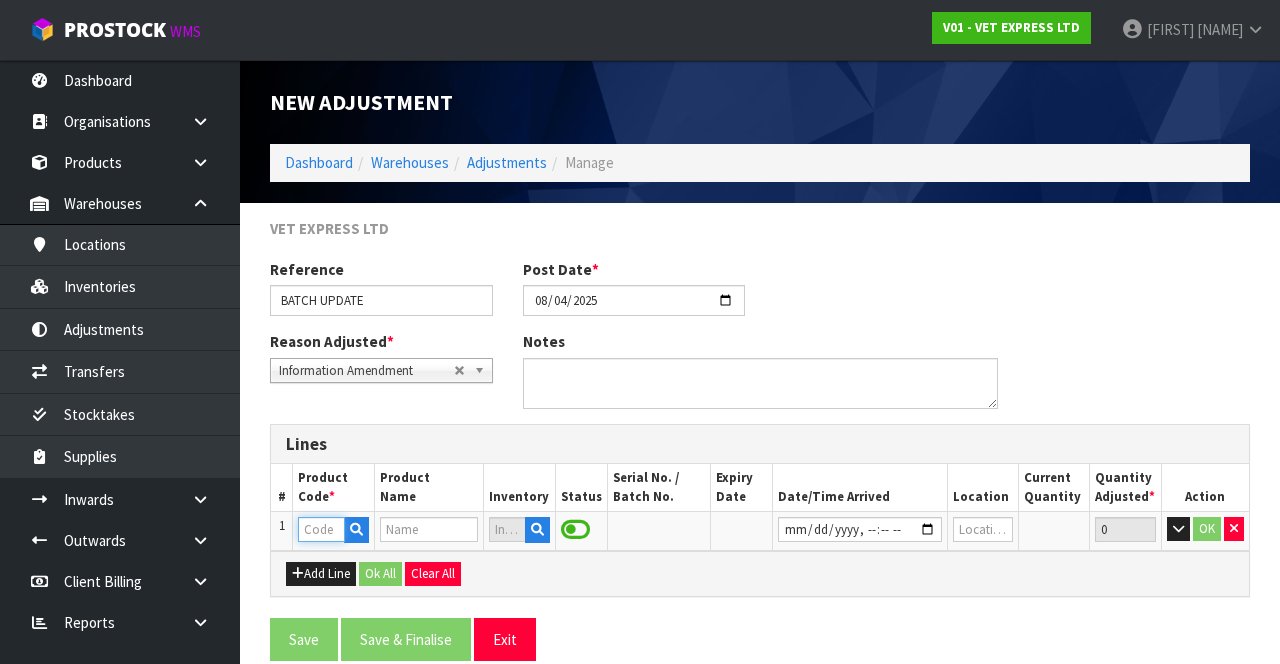 click at bounding box center [321, 529] 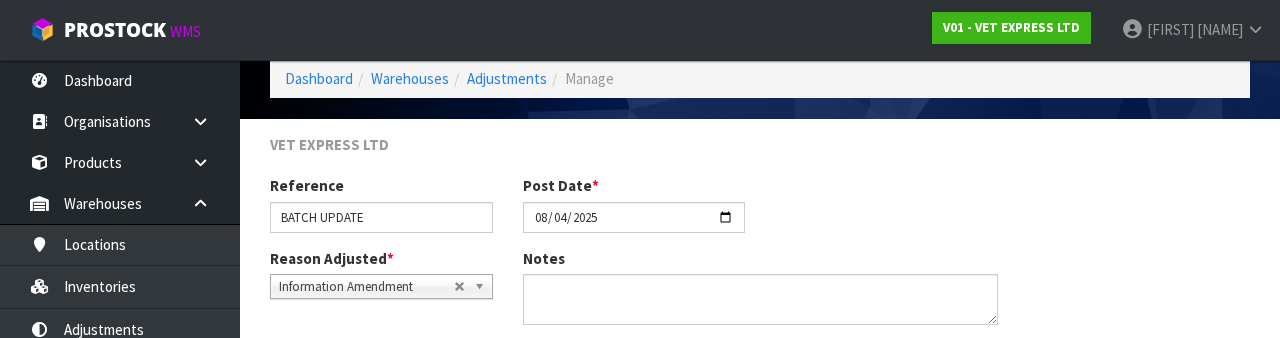 scroll, scrollTop: 337, scrollLeft: 0, axis: vertical 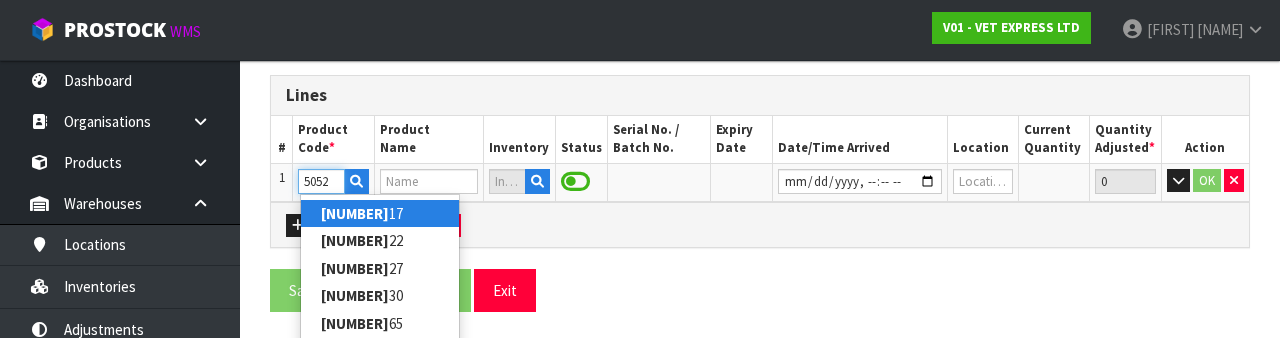 type on "50522" 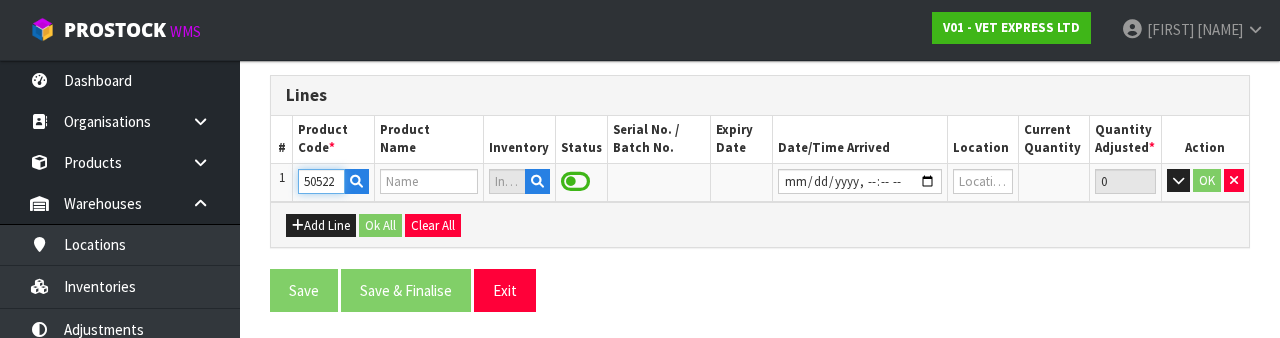 type on "PROMAX - 9ML" 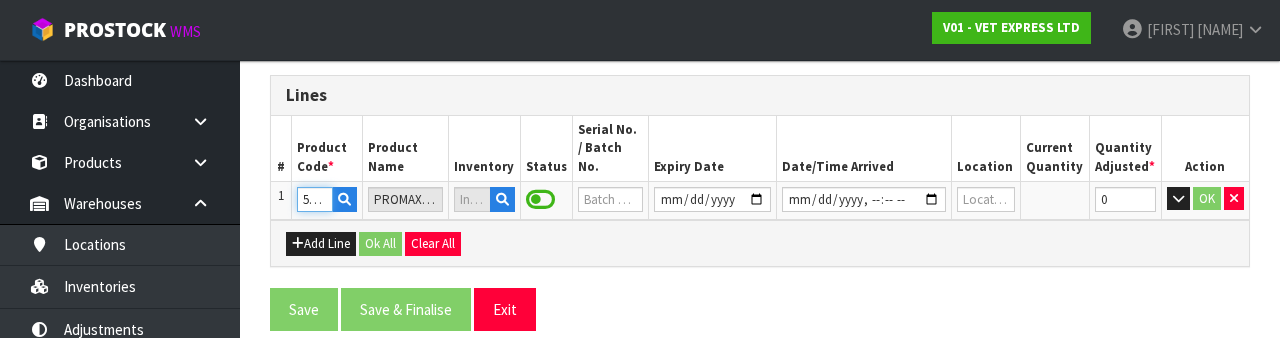type on "50522" 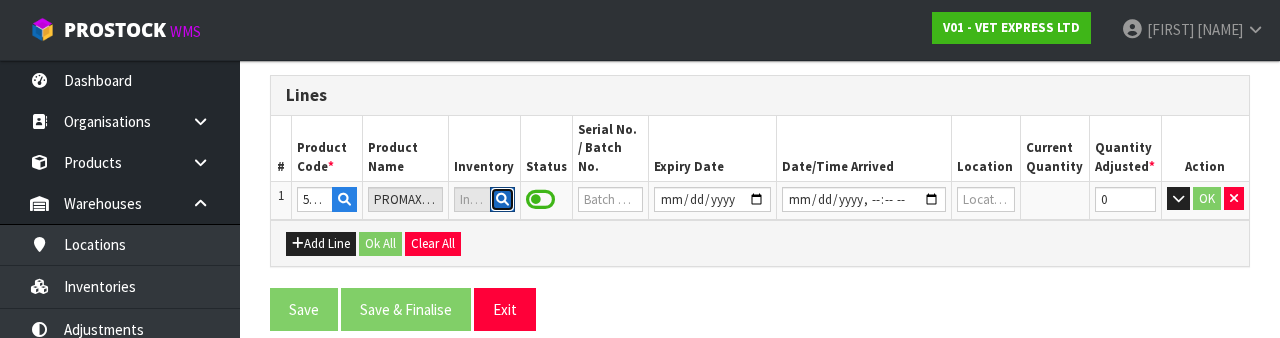 click at bounding box center [502, 200] 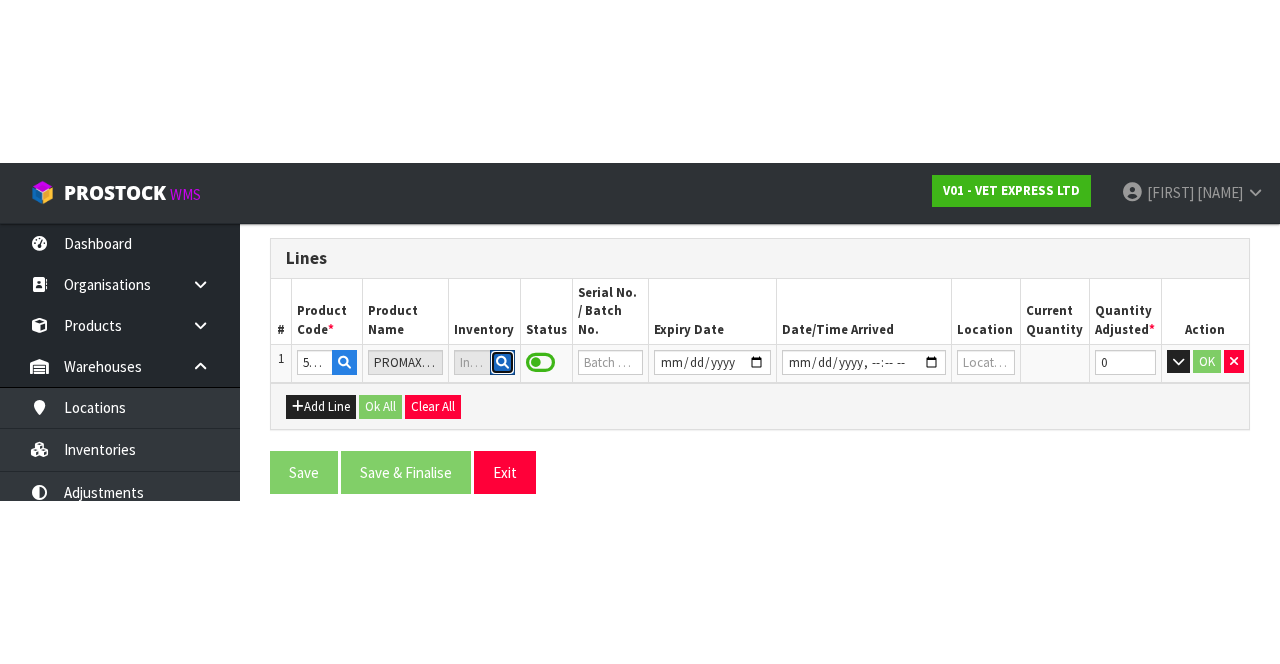 scroll, scrollTop: 23, scrollLeft: 0, axis: vertical 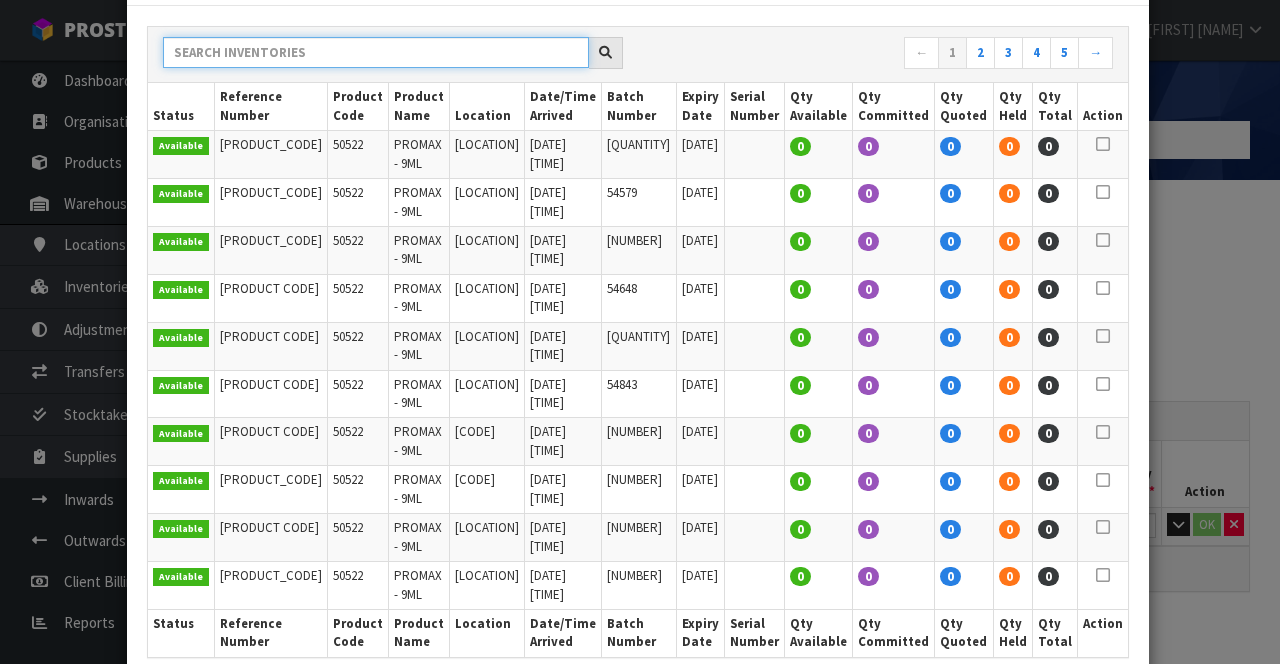click at bounding box center (376, 52) 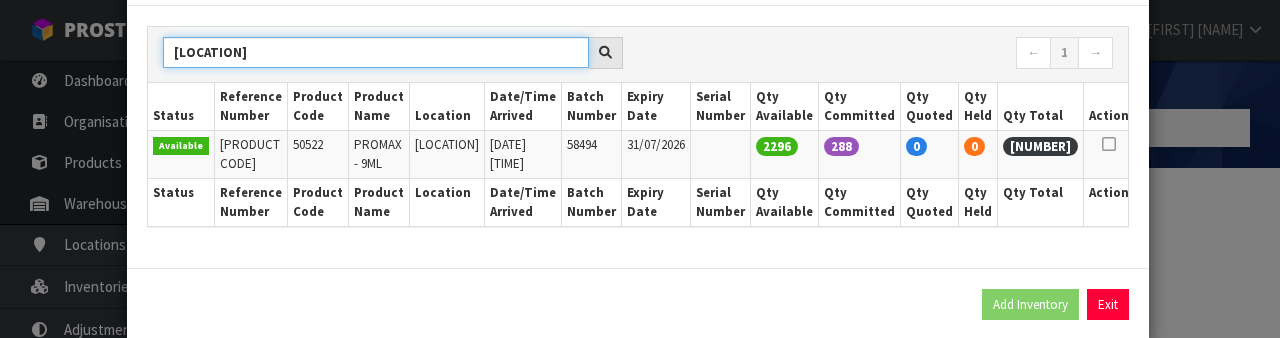 type on "[LOCATION]" 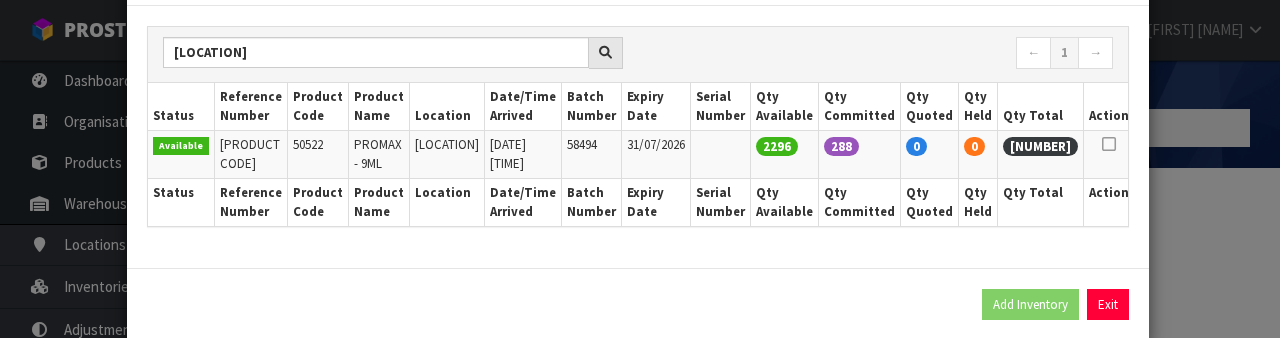 click at bounding box center [1109, 144] 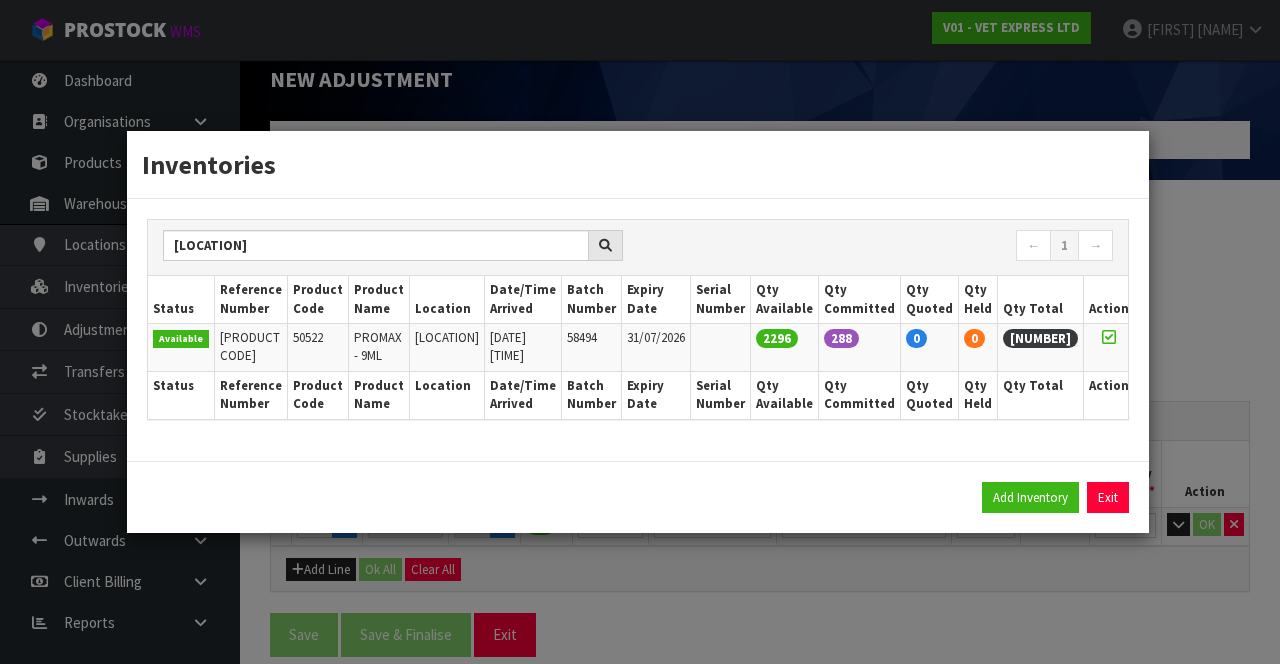 scroll, scrollTop: 0, scrollLeft: 0, axis: both 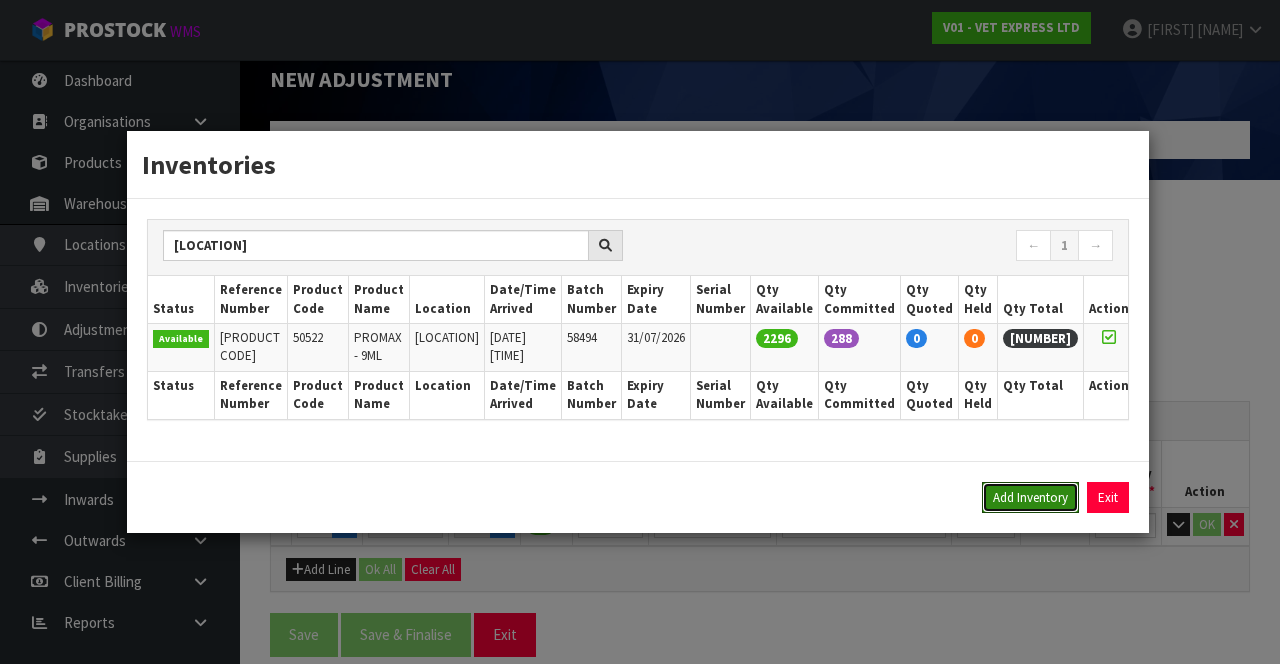 click on "Add Inventory" at bounding box center (1030, 498) 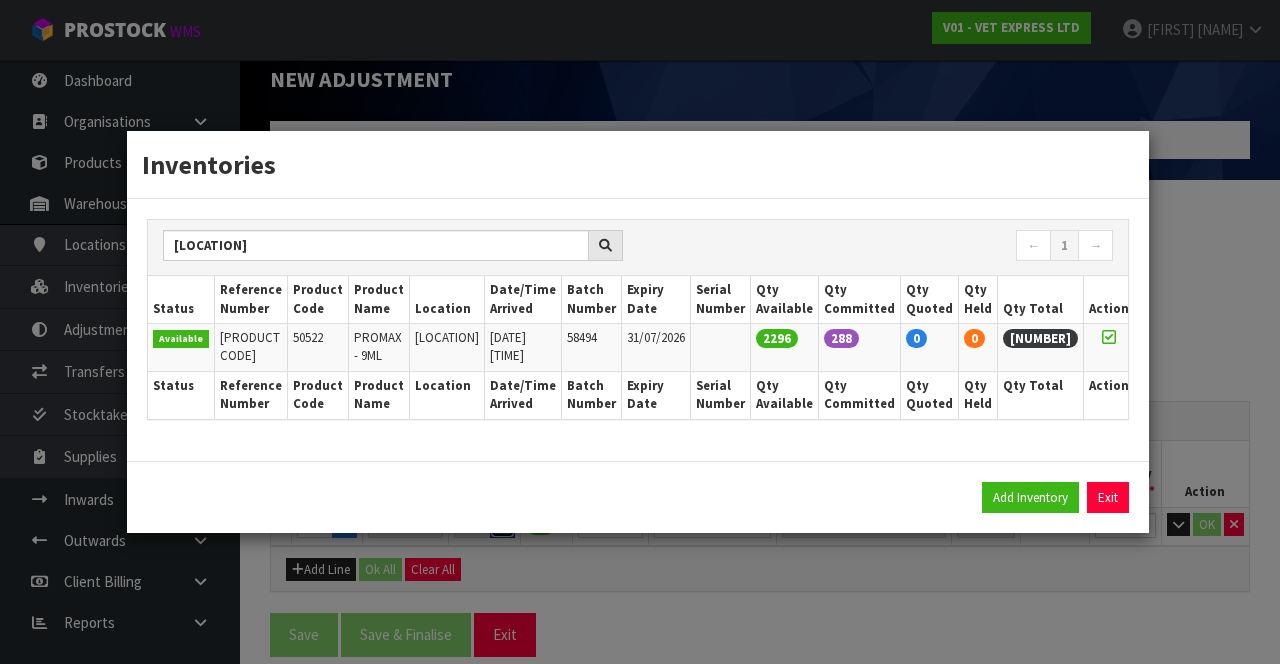 type on "[PRODUCT CODE]" 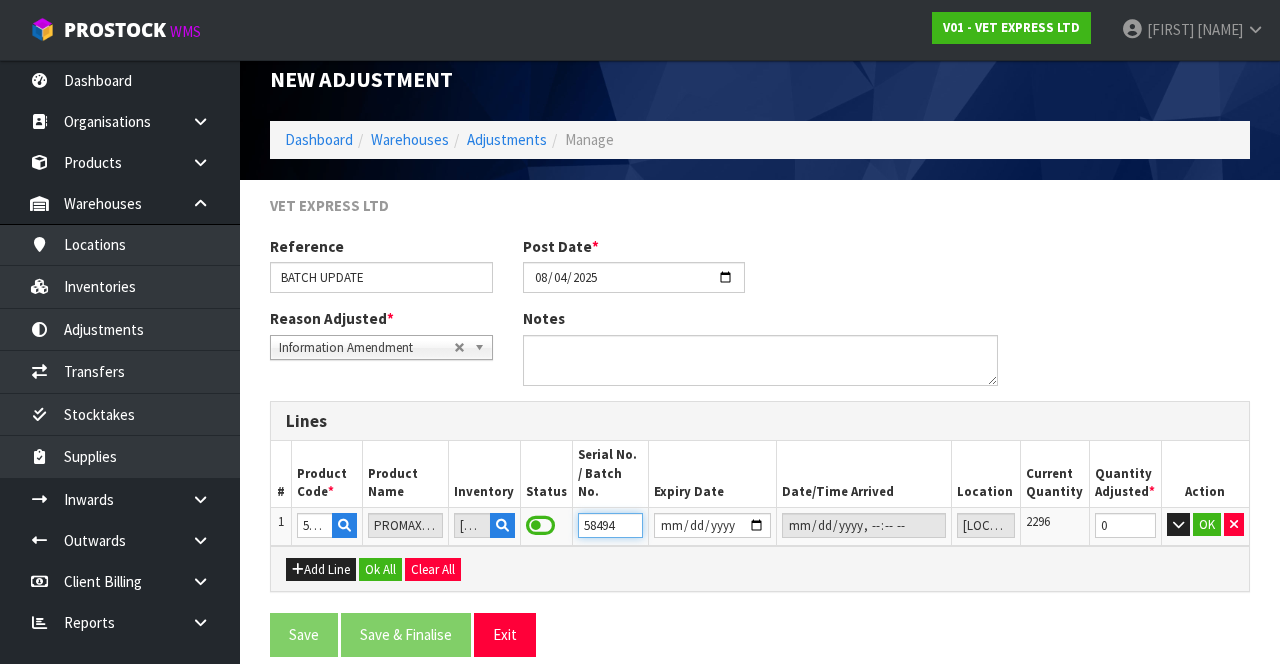 click on "58494" at bounding box center (610, 525) 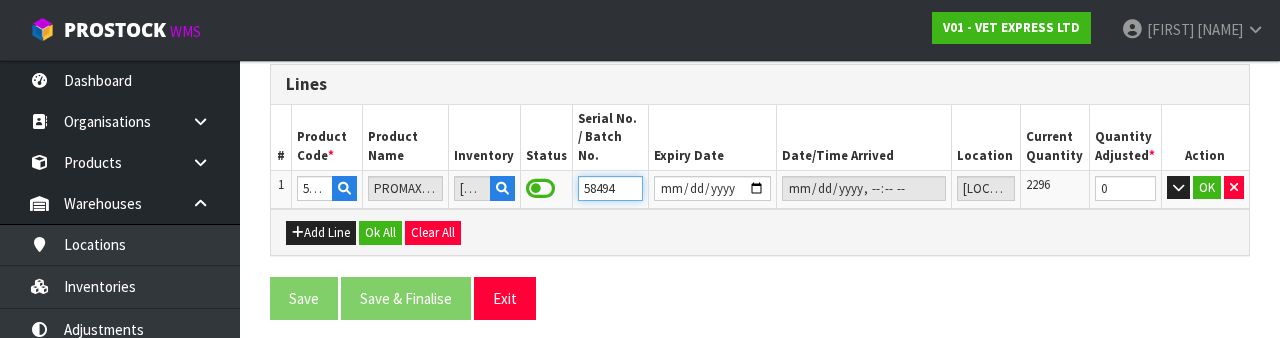 scroll, scrollTop: 356, scrollLeft: 0, axis: vertical 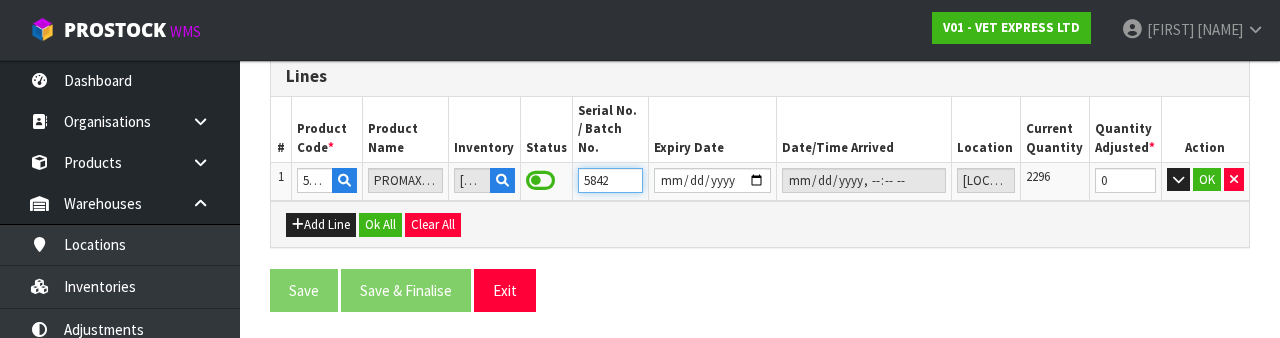 type on "58429" 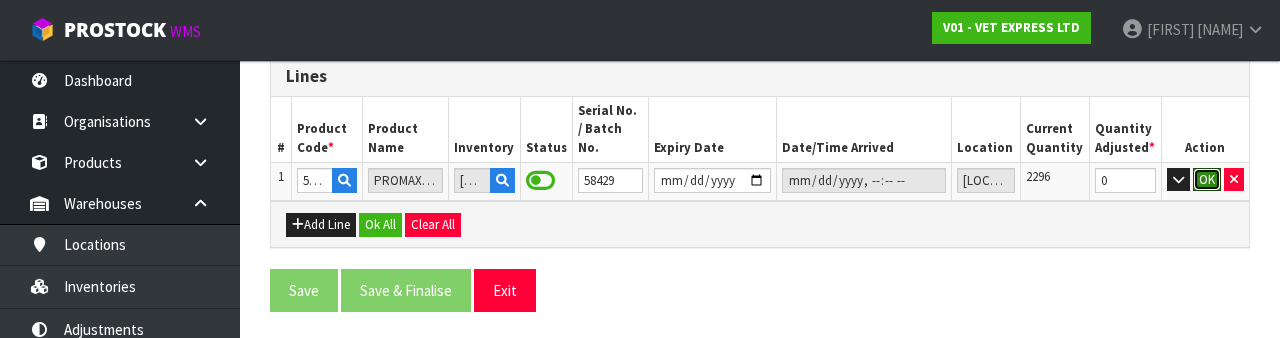 click on "OK" at bounding box center (1207, 180) 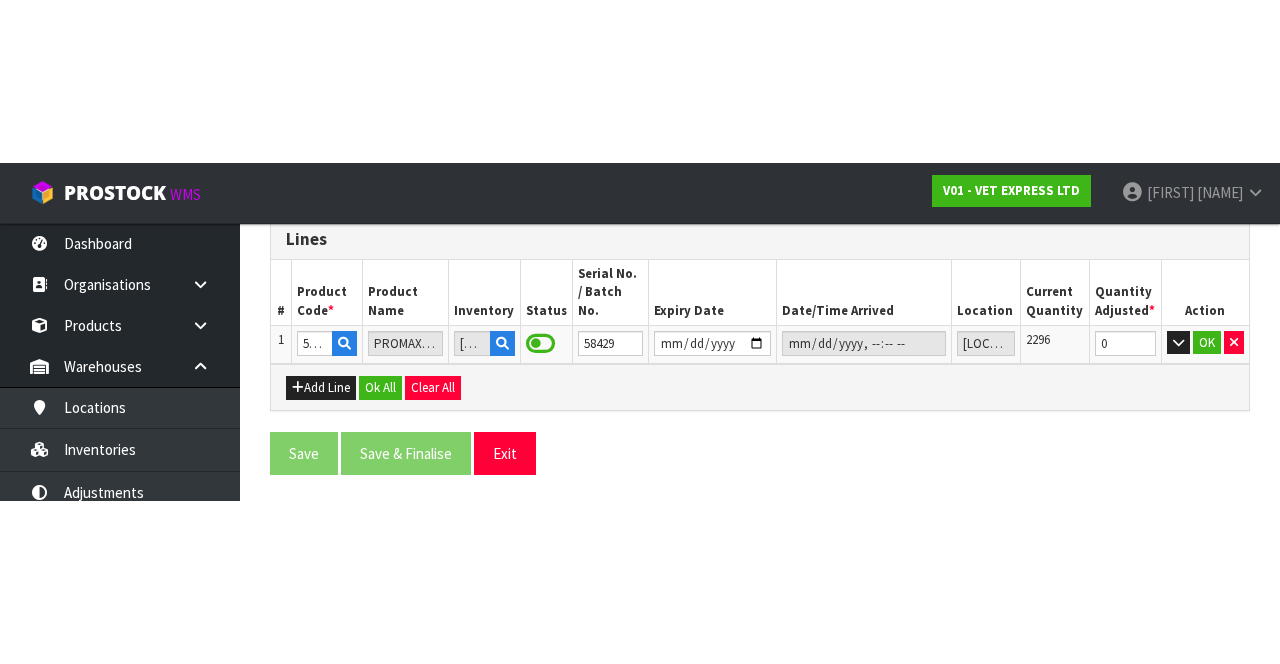 scroll, scrollTop: 32, scrollLeft: 0, axis: vertical 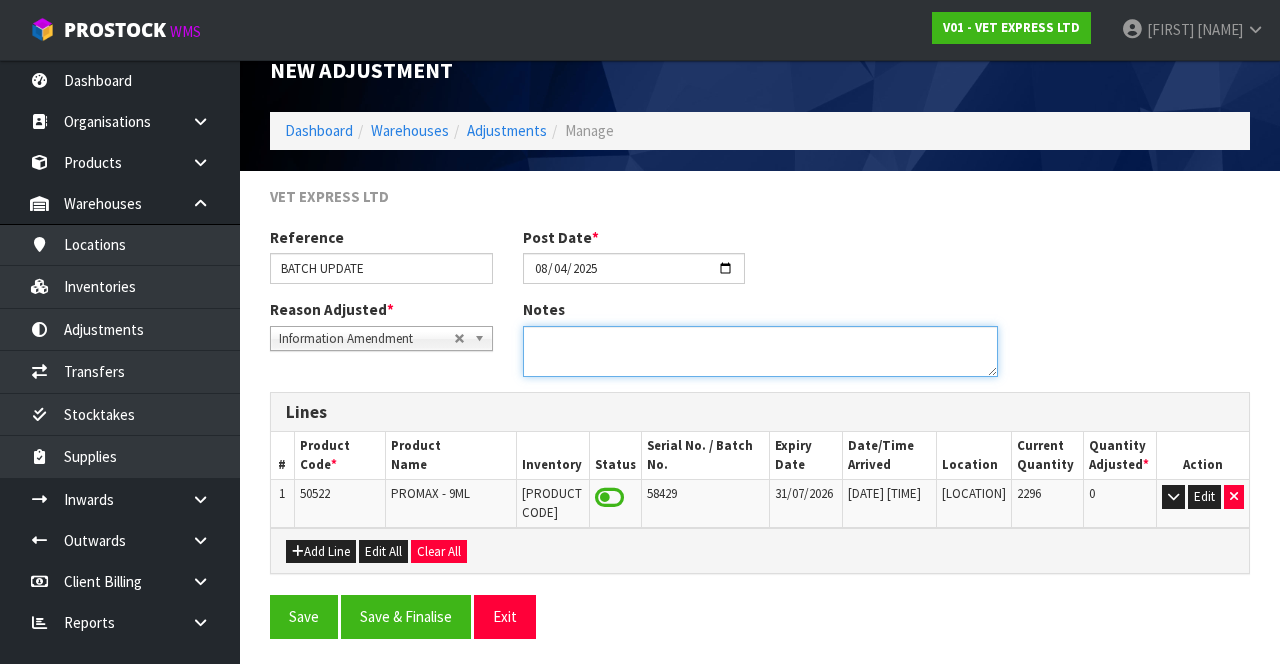 click at bounding box center [760, 351] 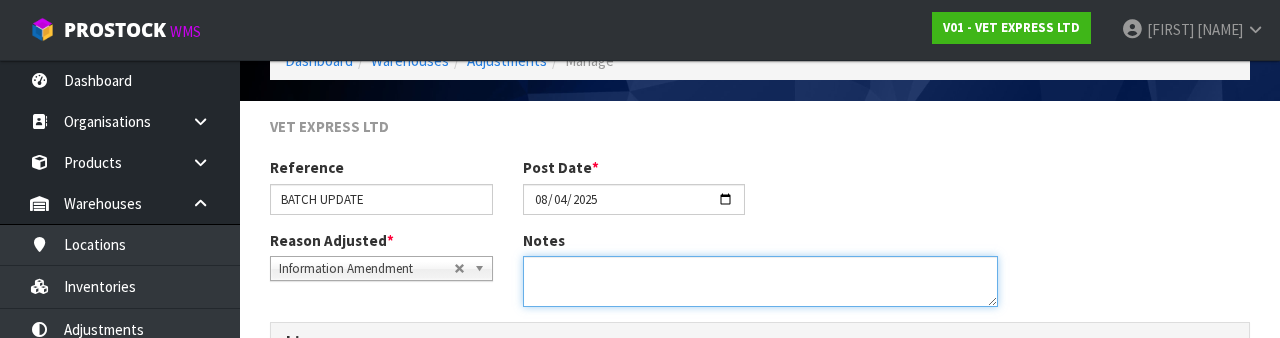 scroll, scrollTop: 202, scrollLeft: 0, axis: vertical 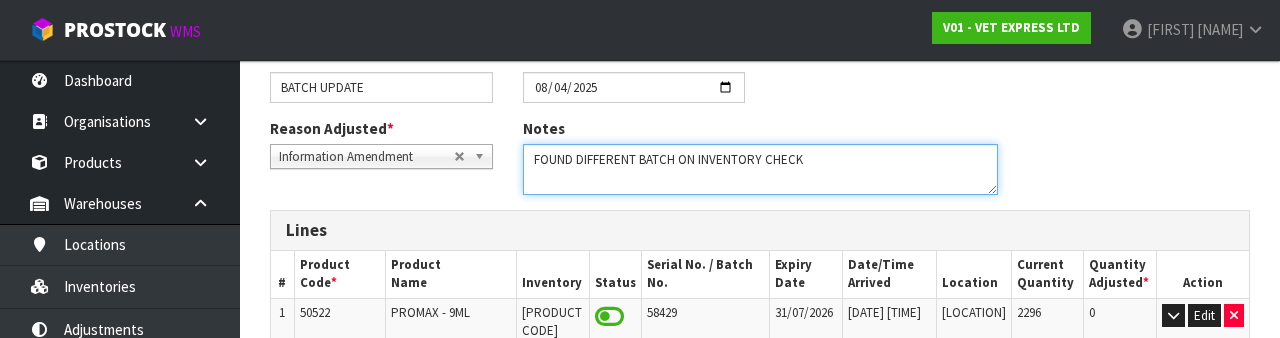 type on "FOUND DIFFERENT BATCH ON INVENTORY CHECK" 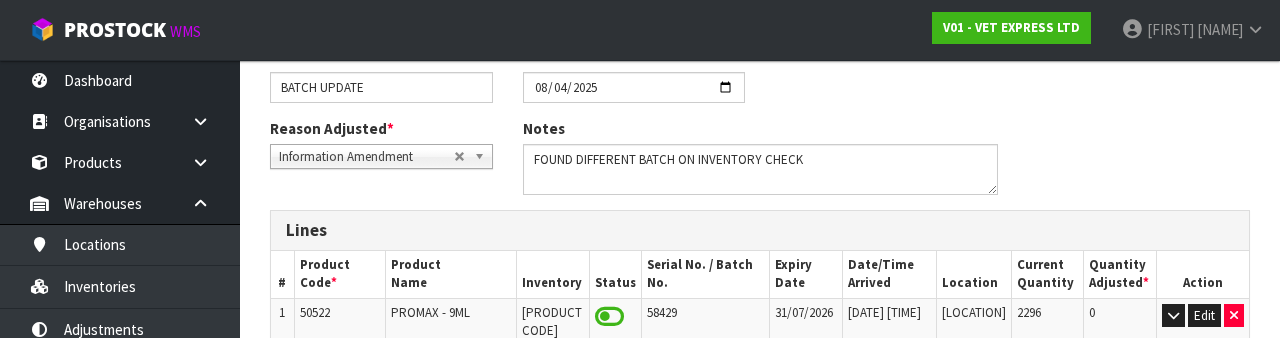 click on "Reason Adjusted  *
Stocktake Adjustment Client Instructed Information Amendment
Information Amendment
Stocktake Adjustment Client Instructed Information Amendment
Notes" at bounding box center (760, 164) 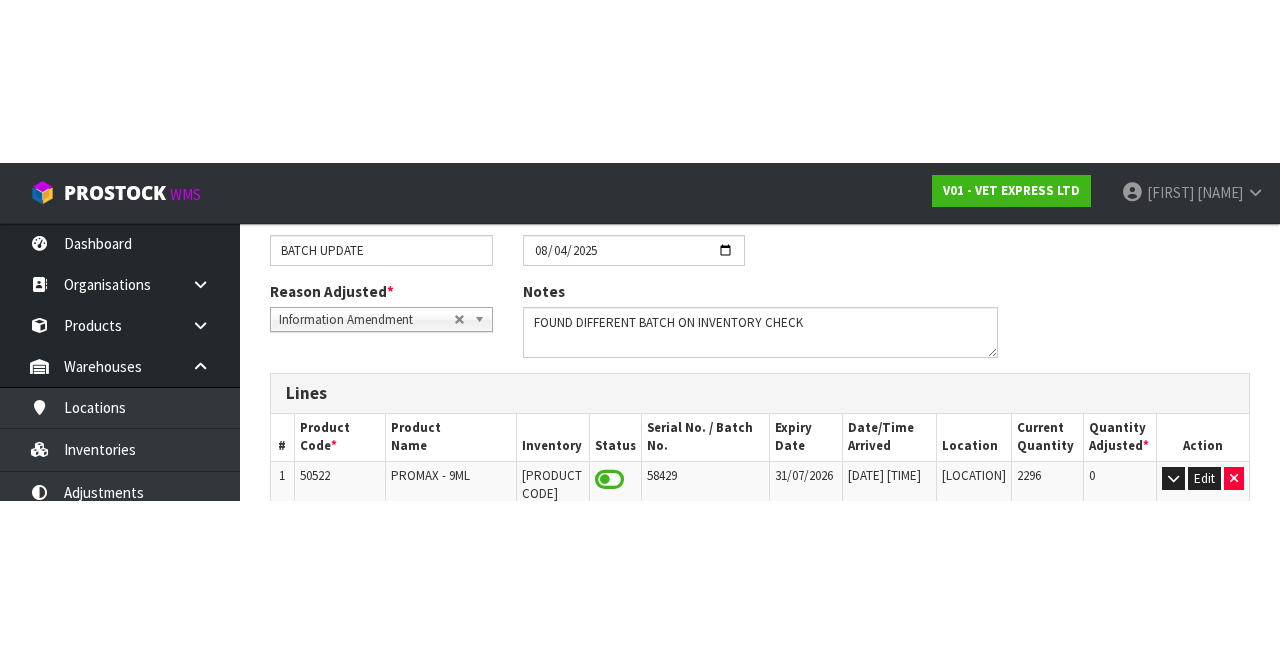 scroll, scrollTop: 32, scrollLeft: 0, axis: vertical 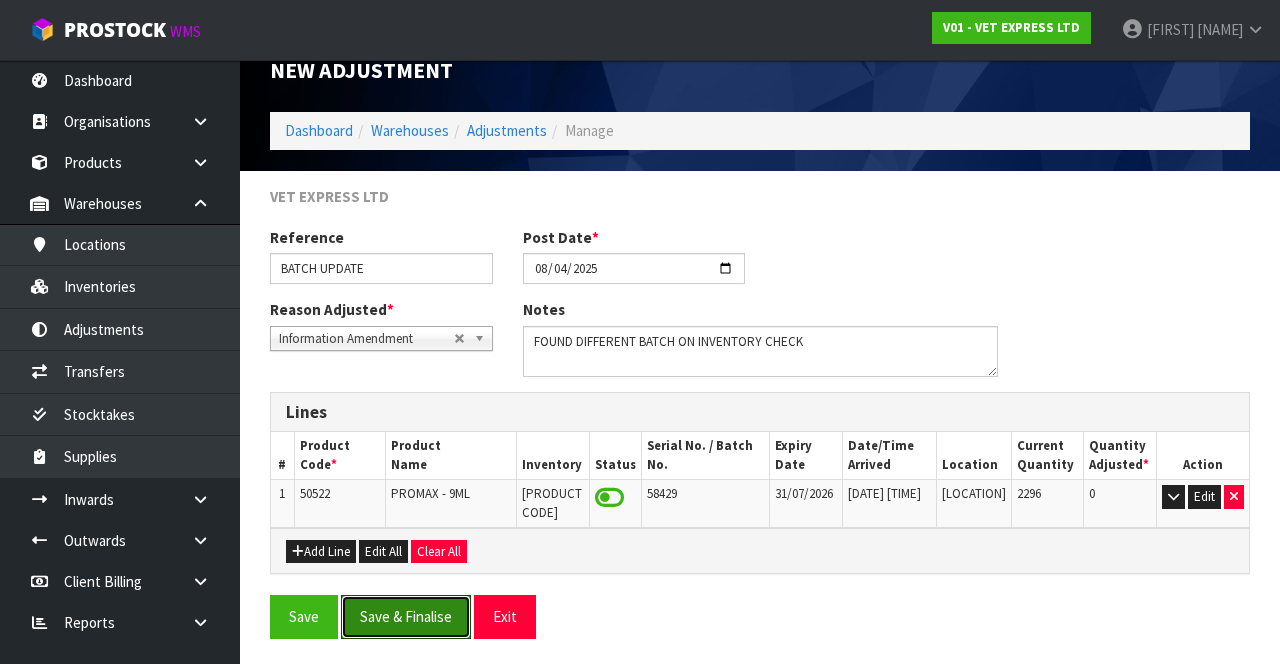 click on "Save & Finalise" at bounding box center [406, 616] 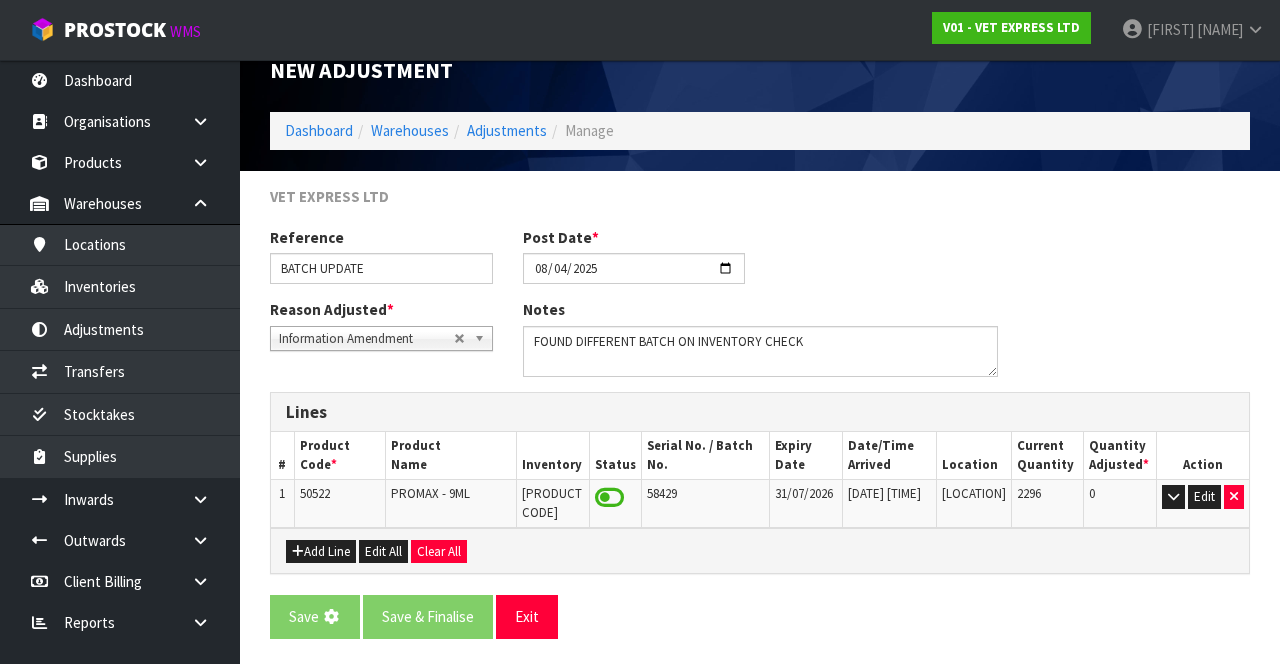 scroll, scrollTop: 0, scrollLeft: 0, axis: both 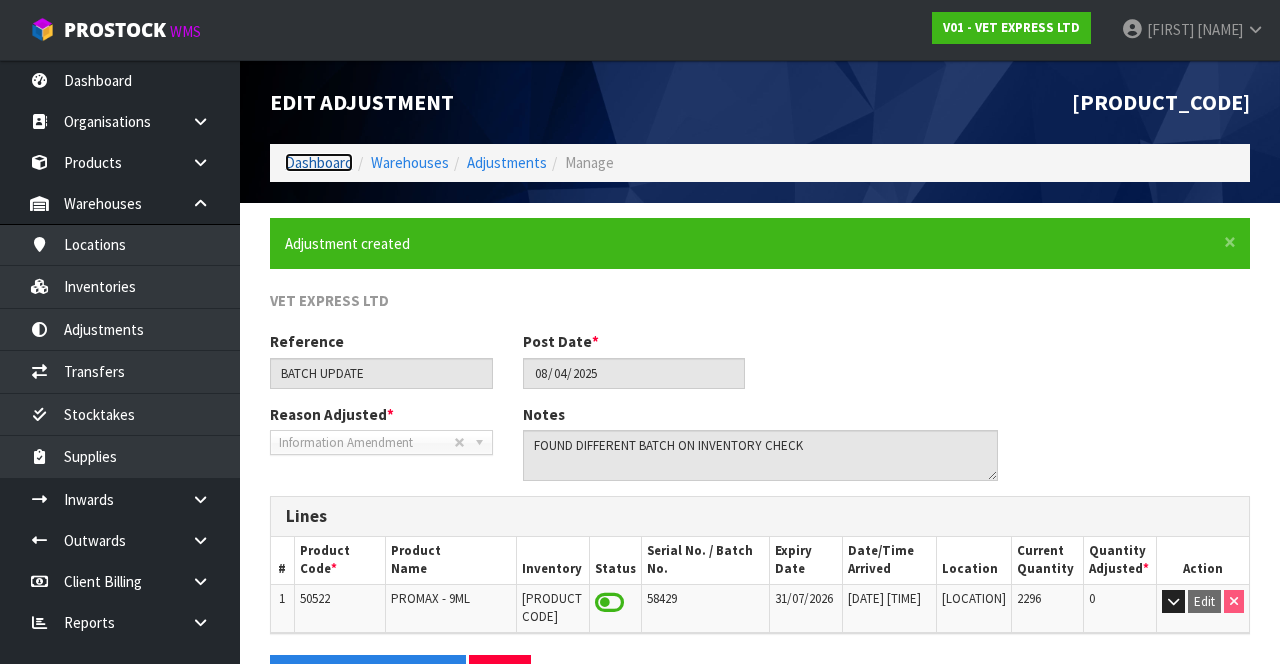 click on "Dashboard" at bounding box center (319, 162) 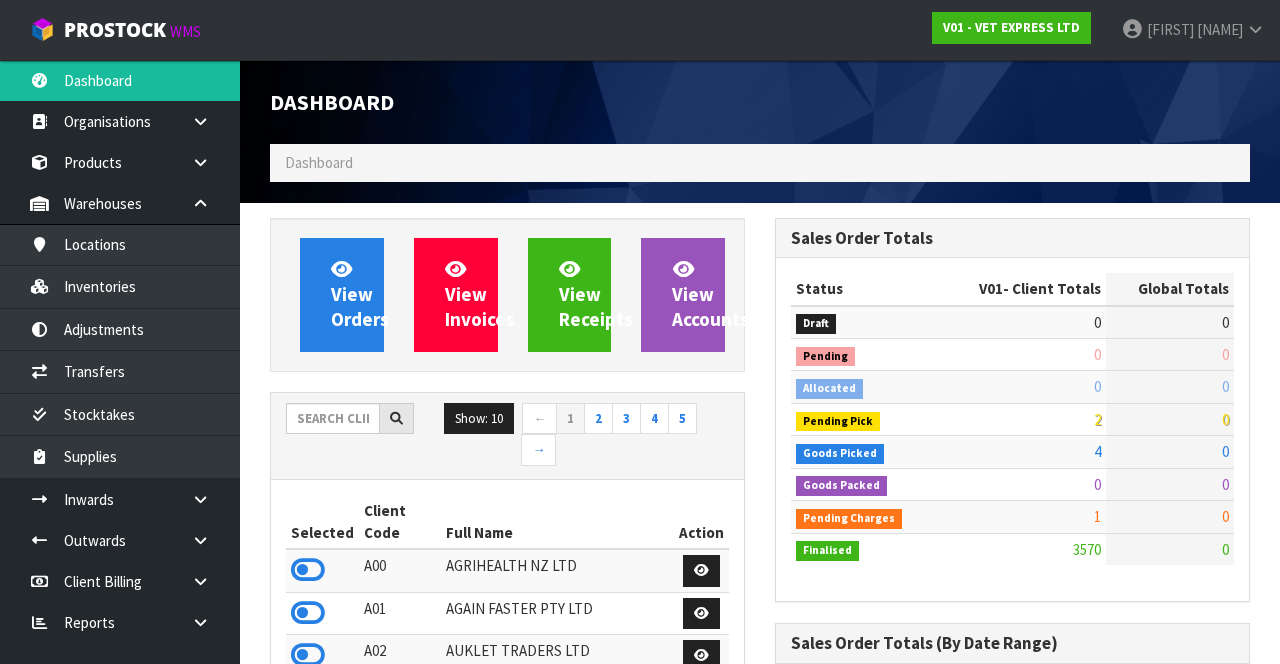 scroll, scrollTop: 998408, scrollLeft: 999494, axis: both 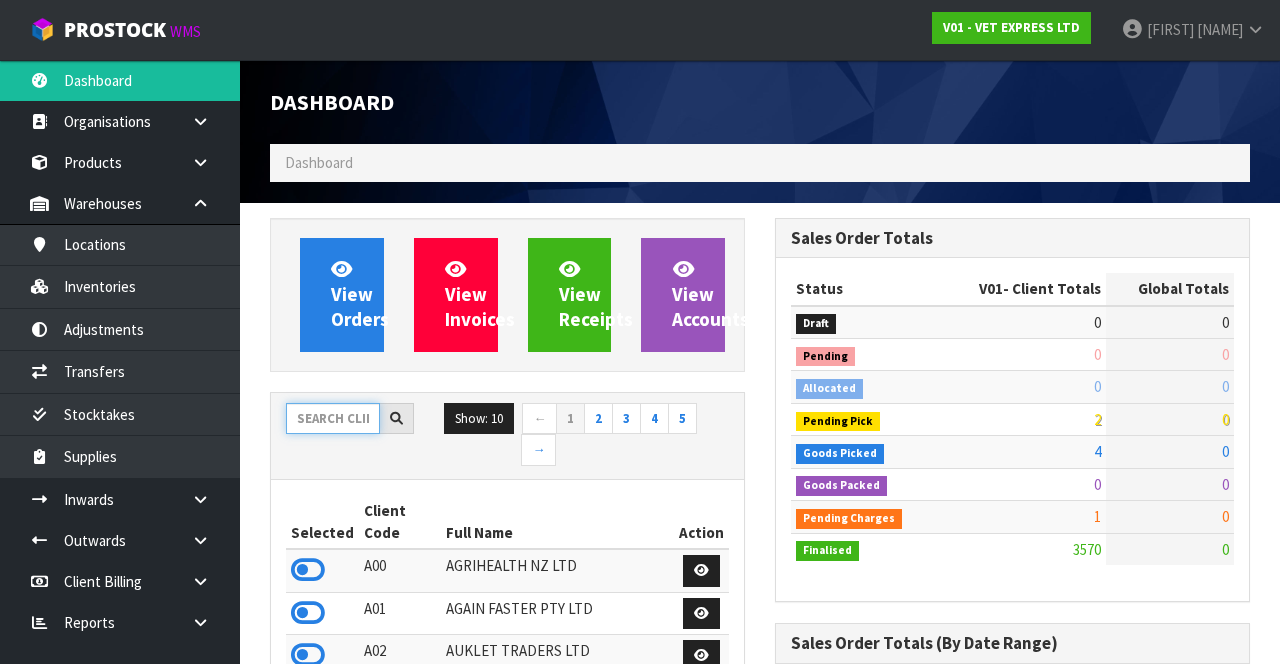 click at bounding box center [333, 418] 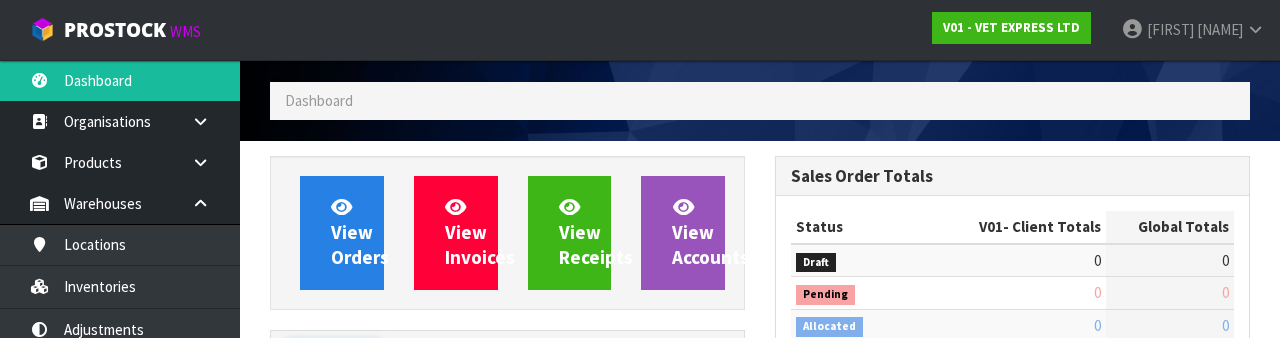 scroll, scrollTop: 235, scrollLeft: 0, axis: vertical 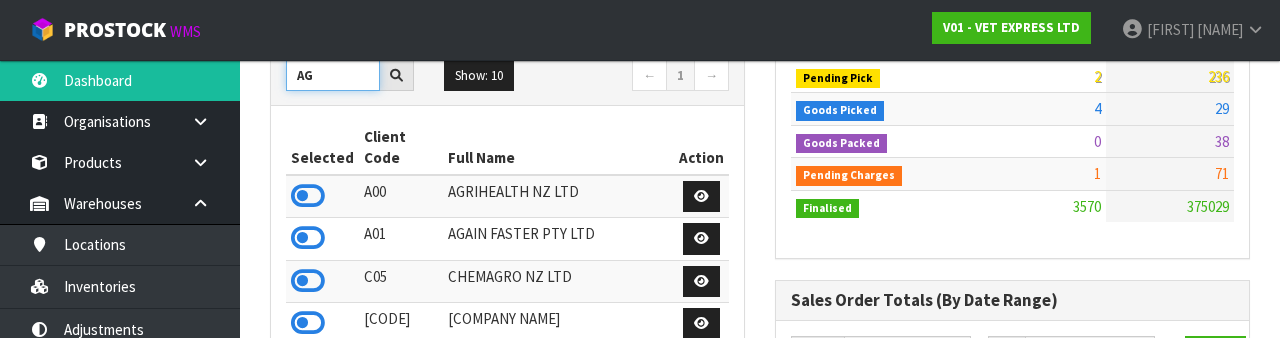 type on "AG" 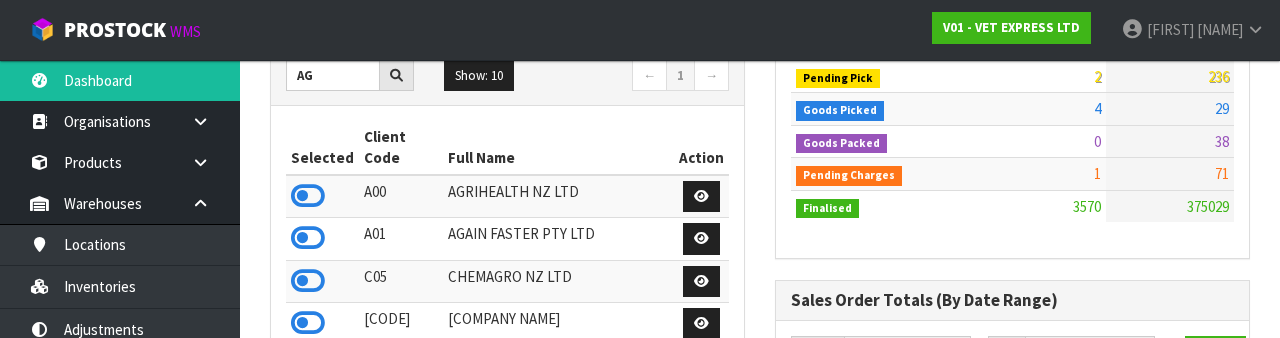 click at bounding box center [308, 196] 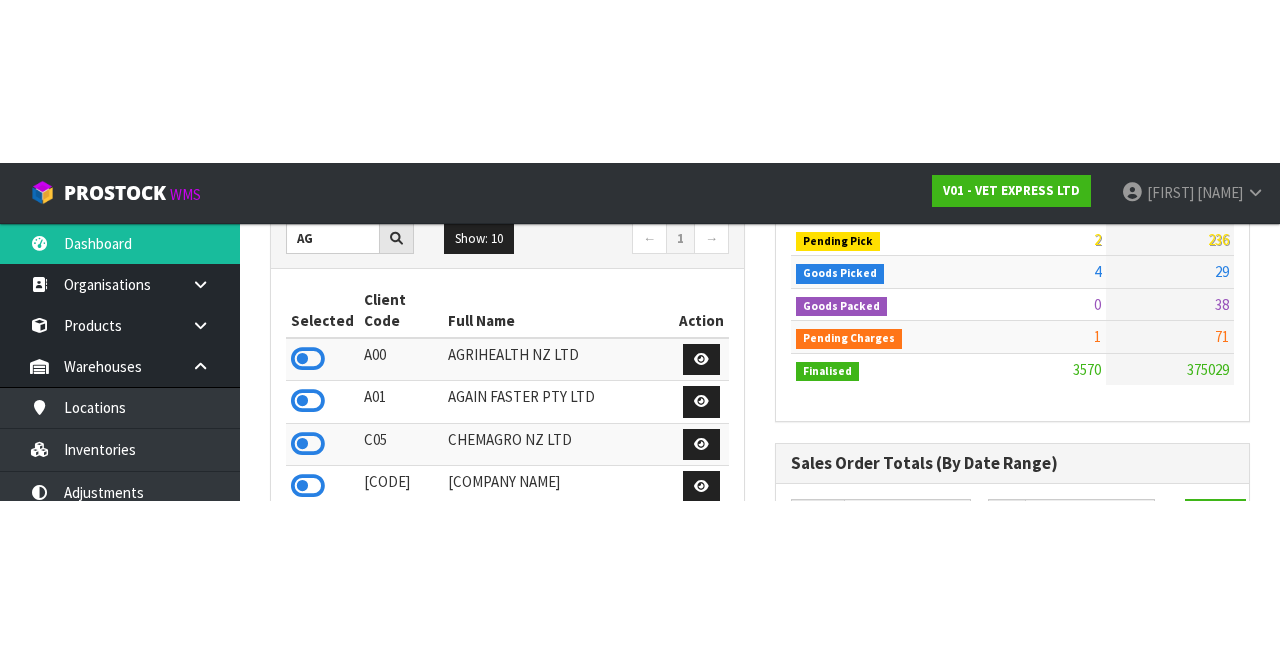 scroll, scrollTop: 343, scrollLeft: 0, axis: vertical 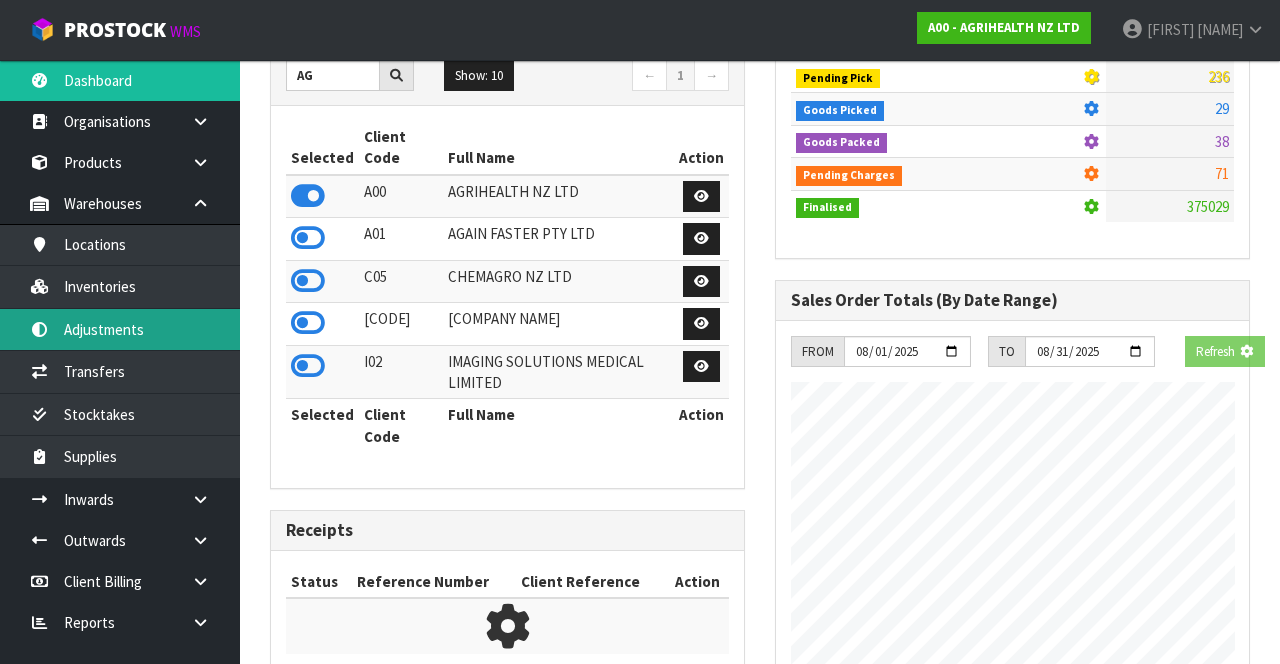 click on "Adjustments" at bounding box center [120, 329] 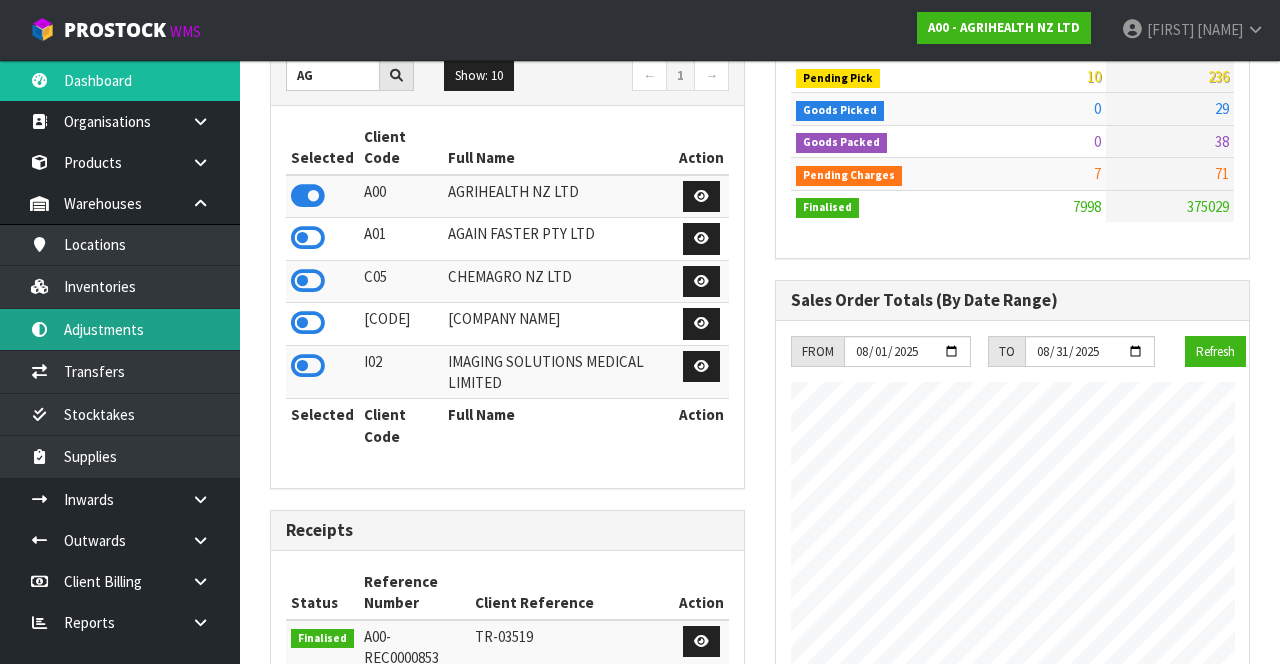 scroll, scrollTop: 998344, scrollLeft: 999494, axis: both 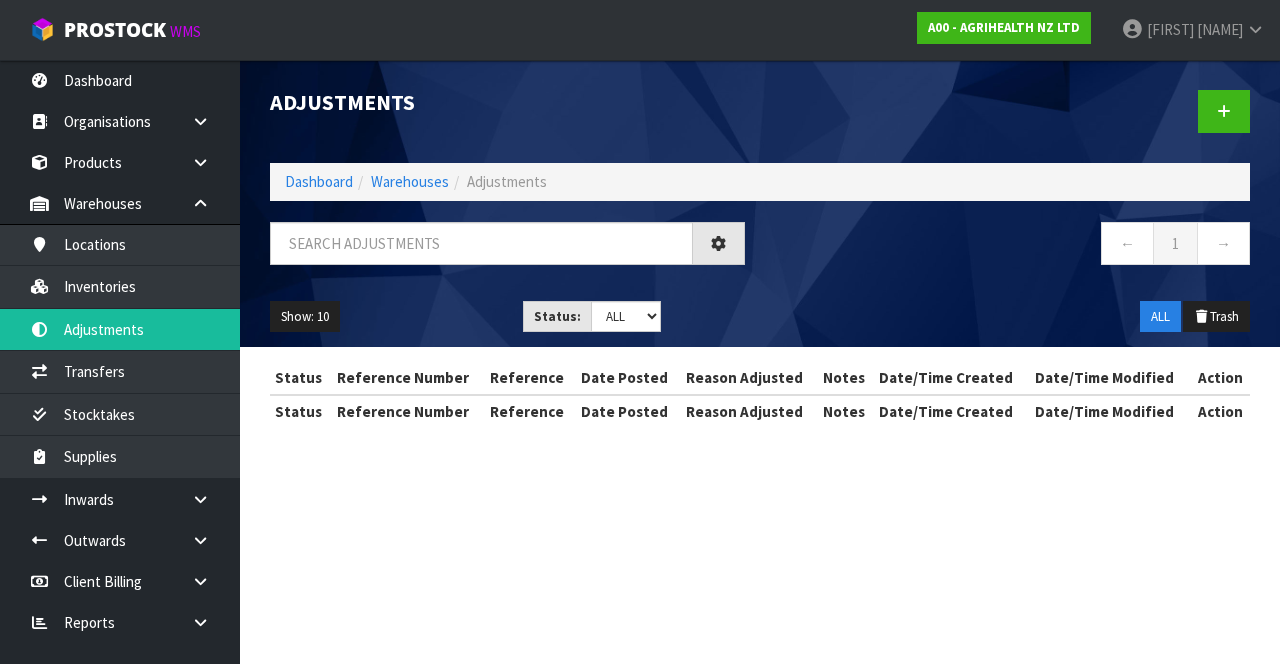 click on "Adjustments
Dashboard Warehouses Adjustments
Show: 10
5
10
25
50
Status:
Draft Pending Finalised ALL
ALL
Trash
Status
Reference Number
Reference
Date Posted
Reason Adjusted
Notes
Date/Time Created" at bounding box center [640, 231] 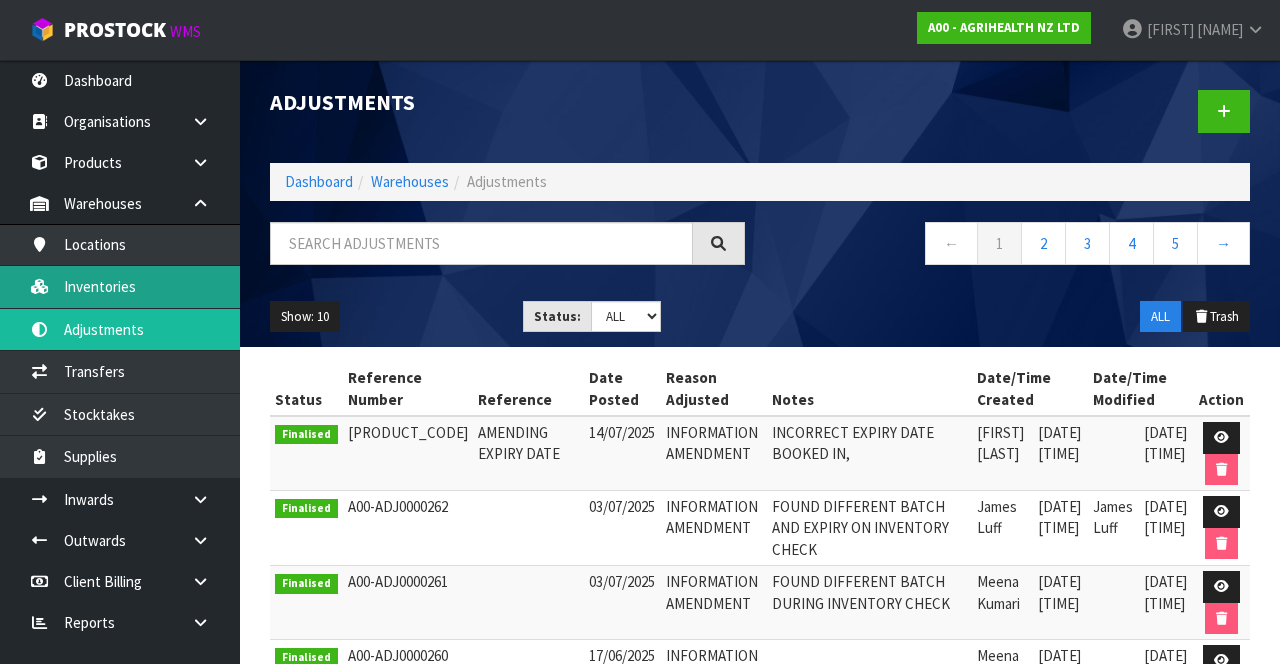 click on "Inventories" at bounding box center [120, 286] 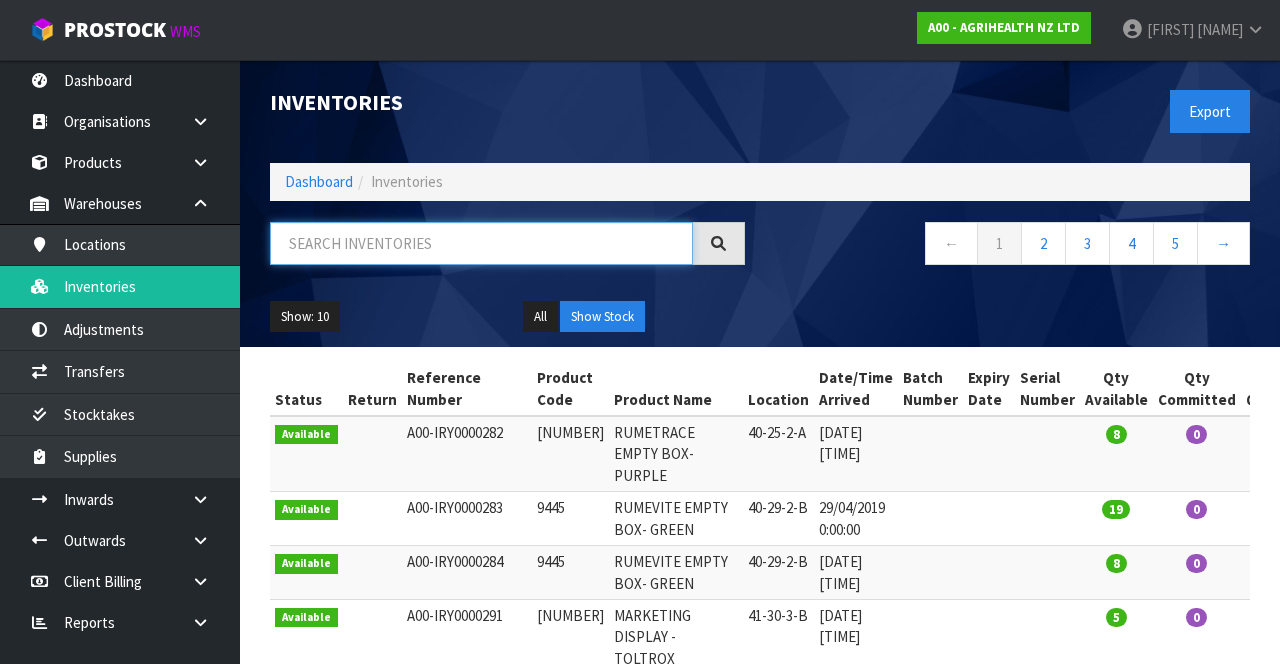 click at bounding box center [481, 243] 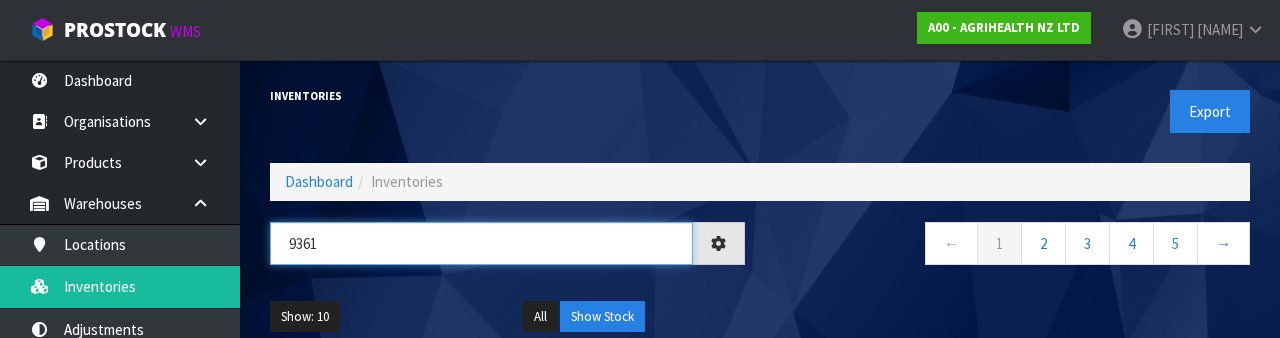 type on "9361" 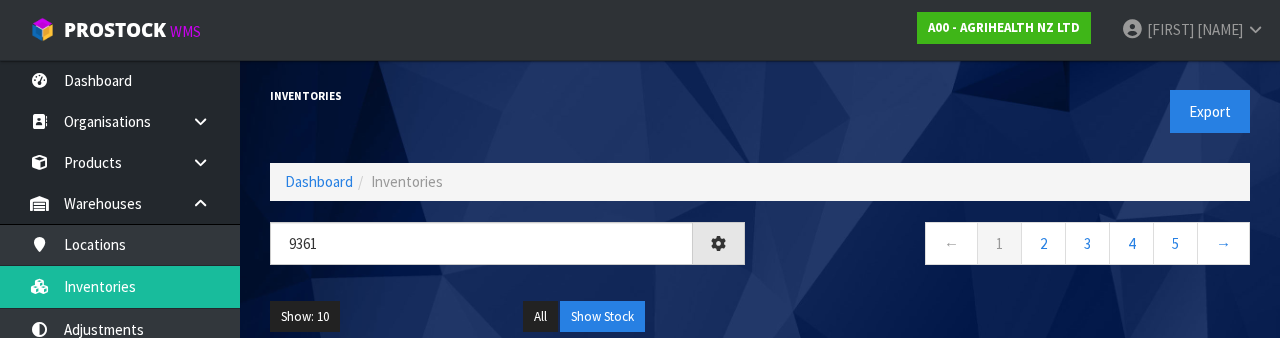 click on "Inventories" at bounding box center [507, 96] 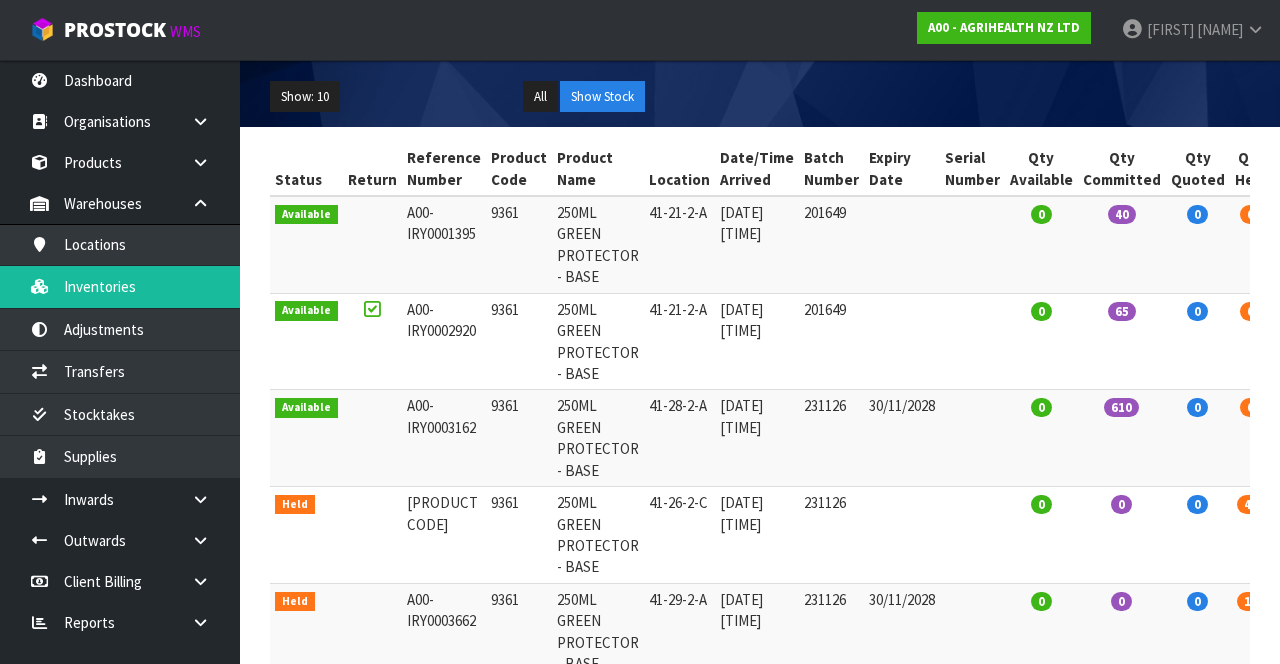 scroll, scrollTop: 213, scrollLeft: 0, axis: vertical 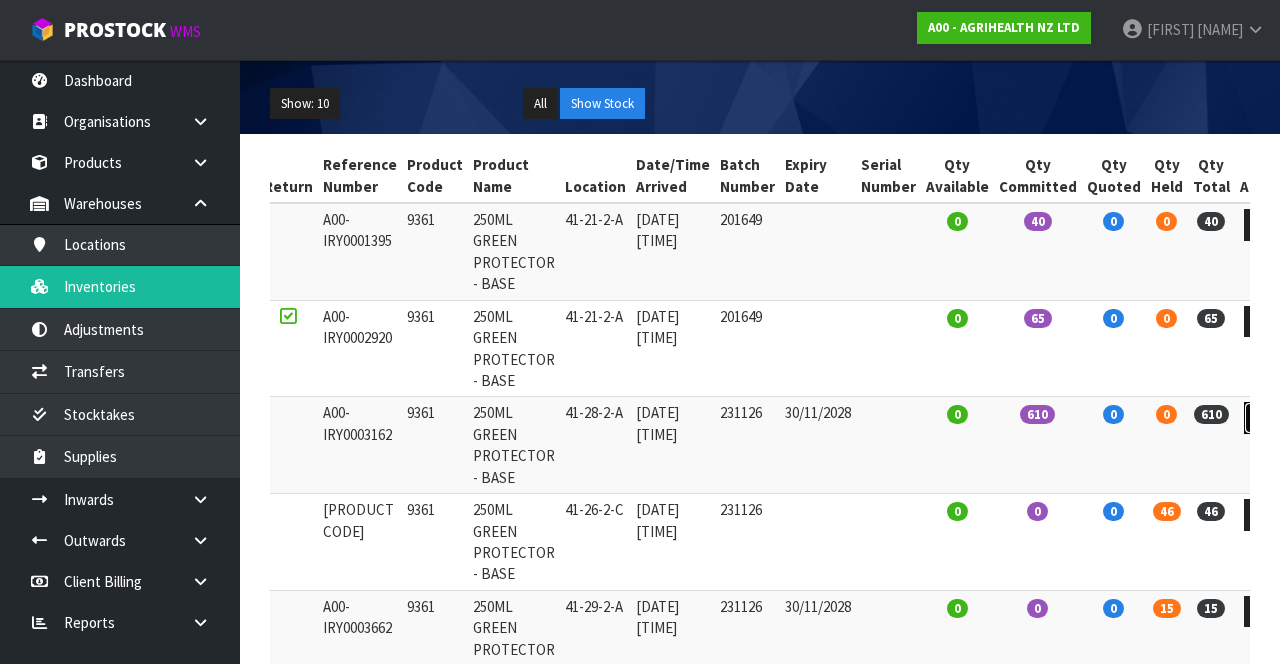 click at bounding box center (1262, 418) 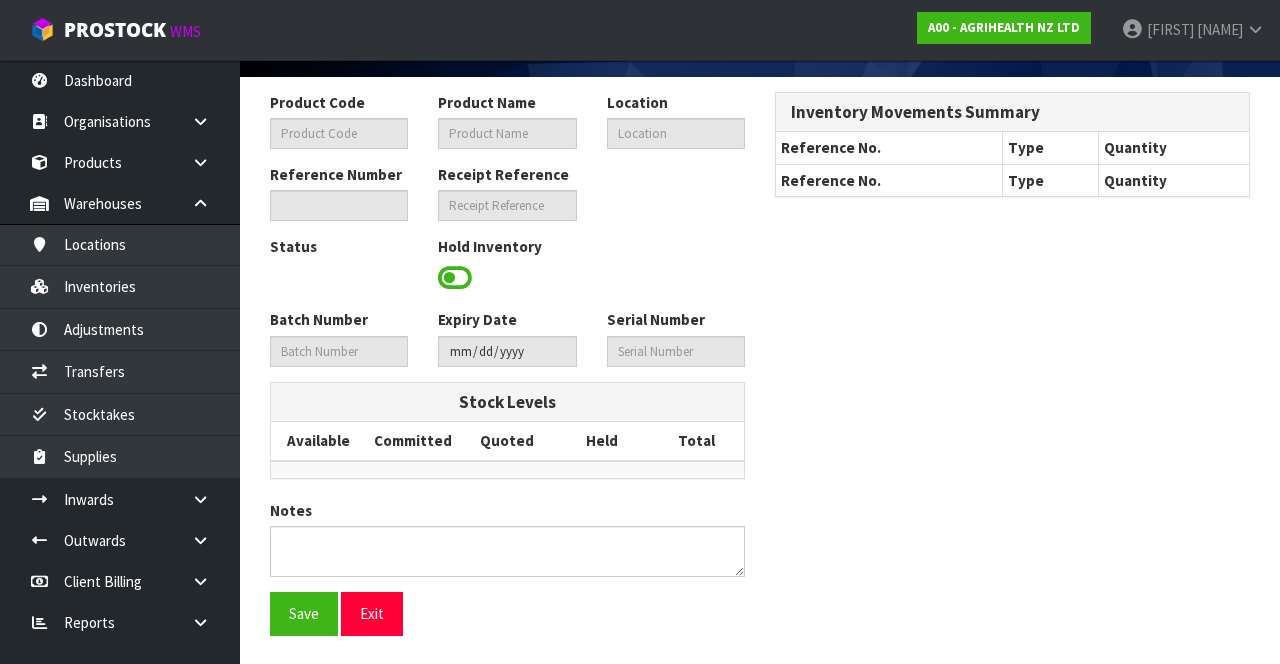 type on "9361" 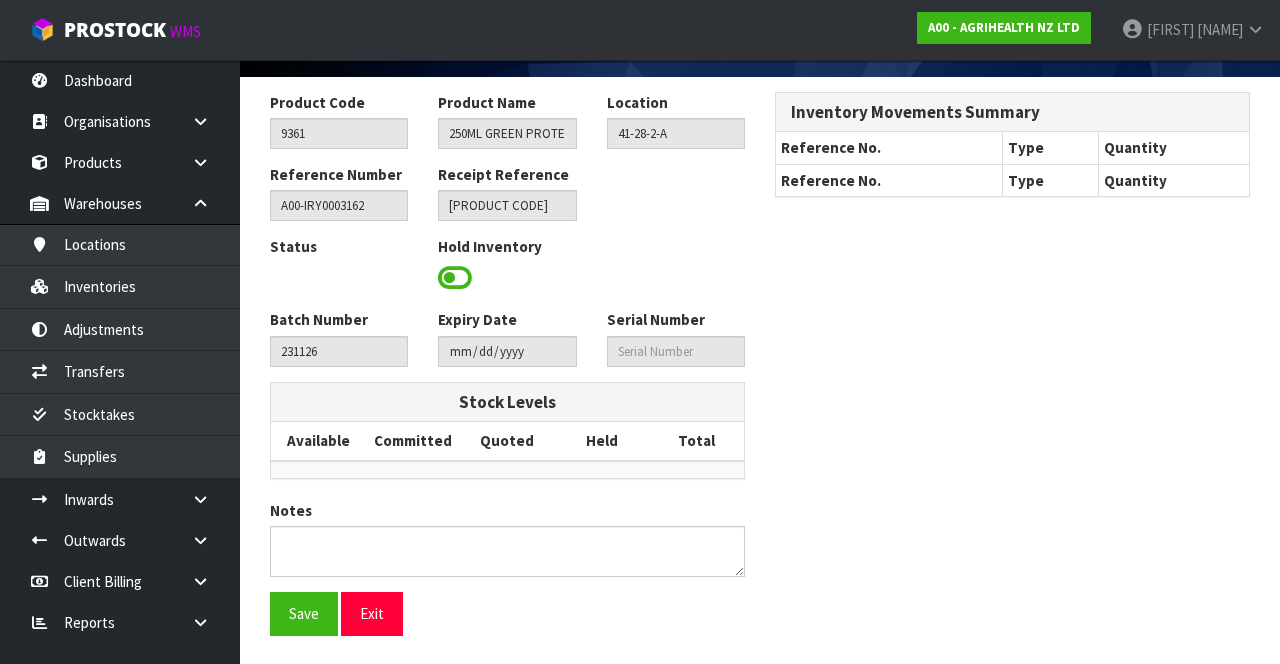scroll, scrollTop: 432, scrollLeft: 0, axis: vertical 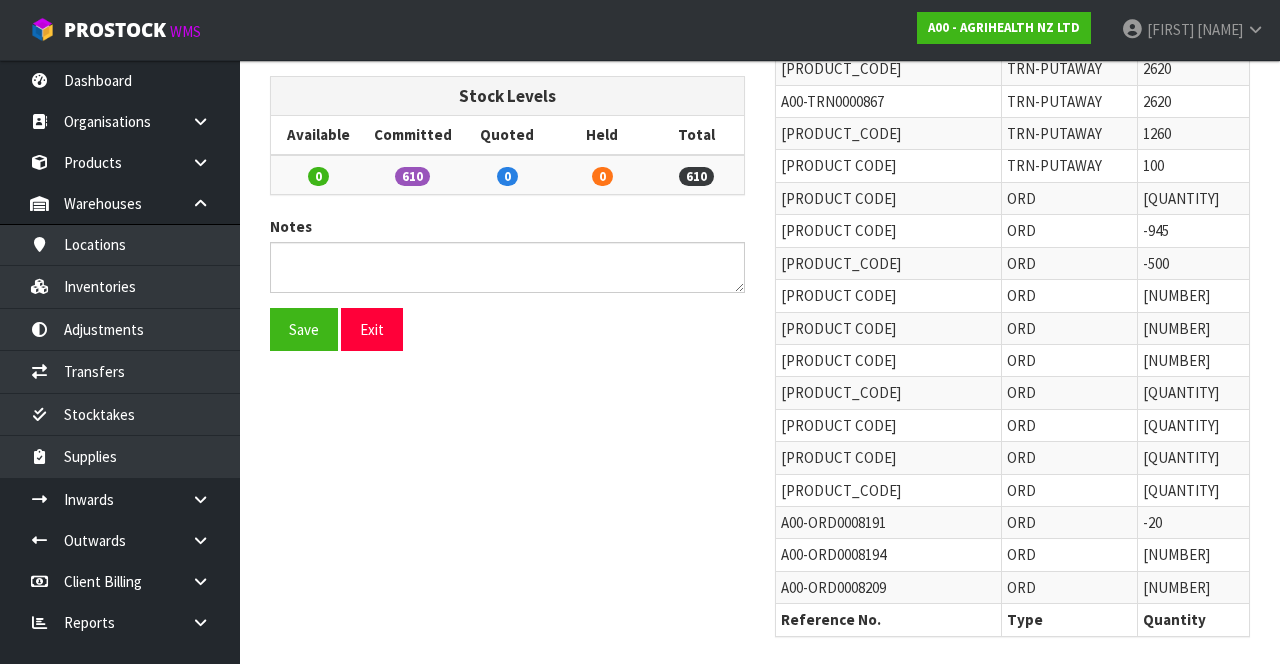 click at bounding box center (200, 499) 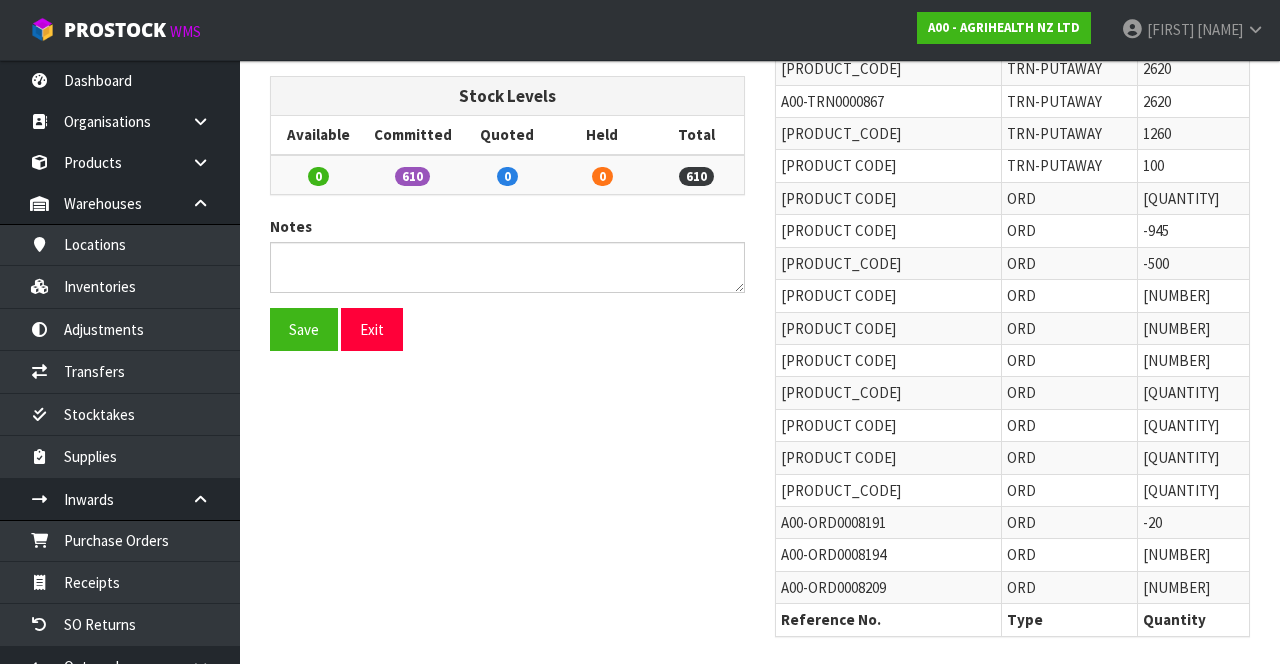 scroll, scrollTop: 142, scrollLeft: 0, axis: vertical 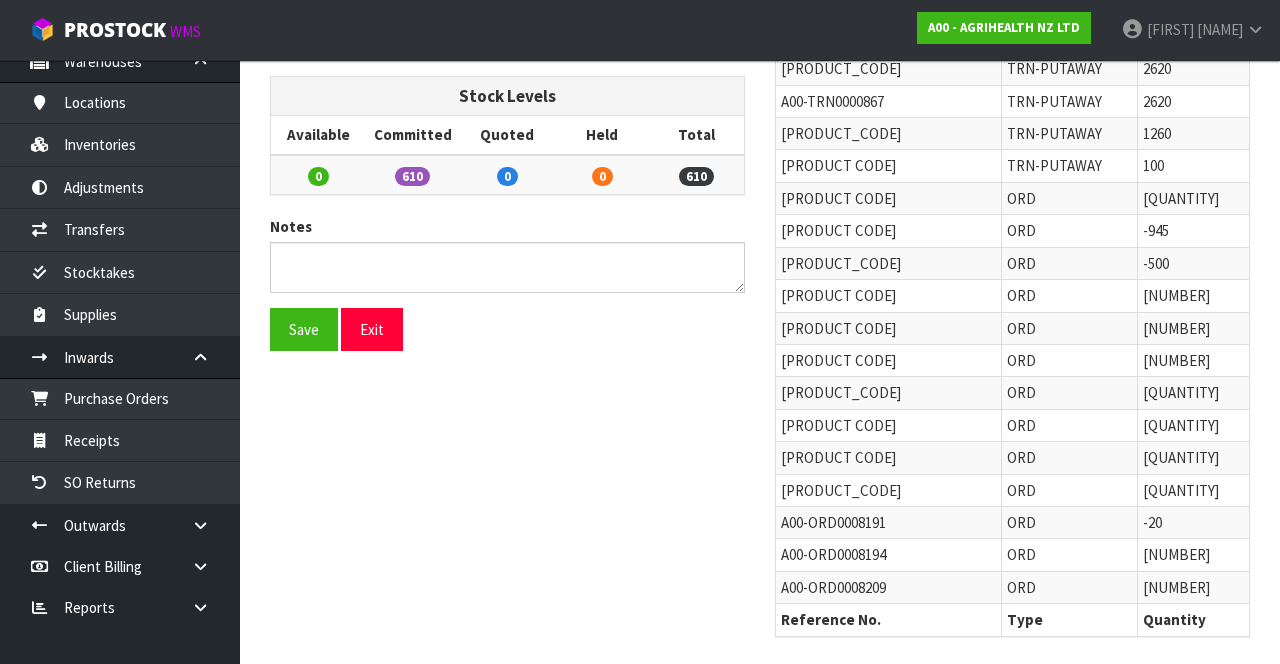click at bounding box center [200, 525] 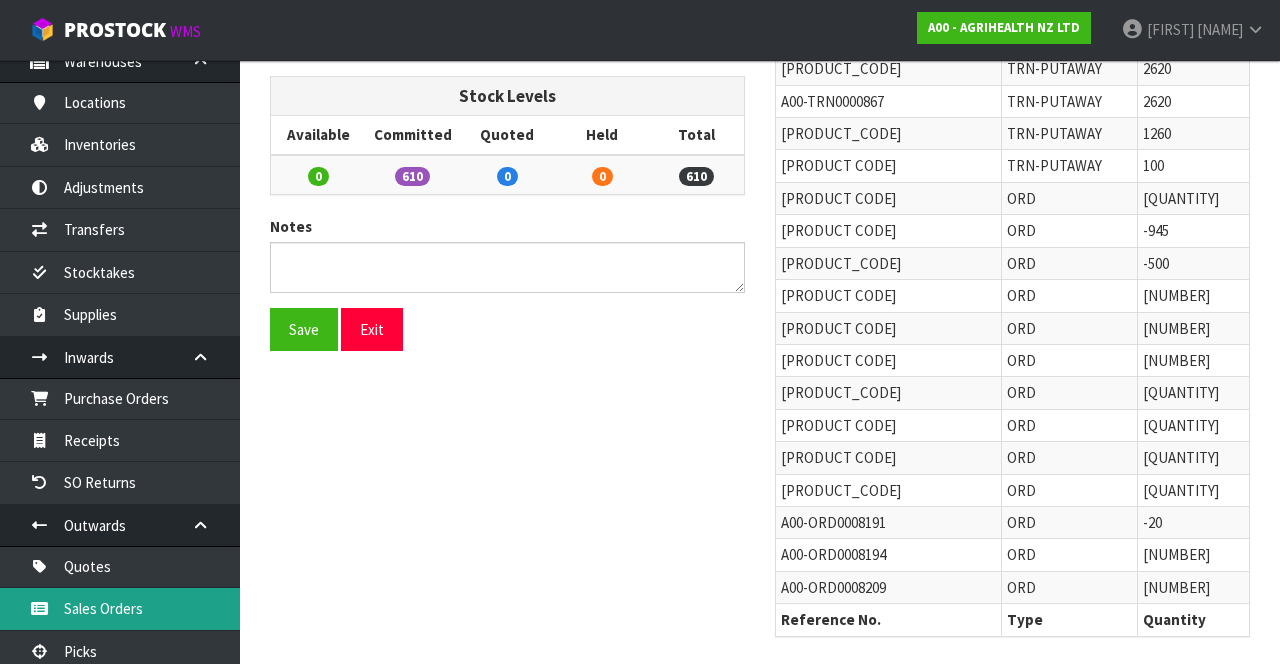 click on "Sales Orders" at bounding box center (120, 608) 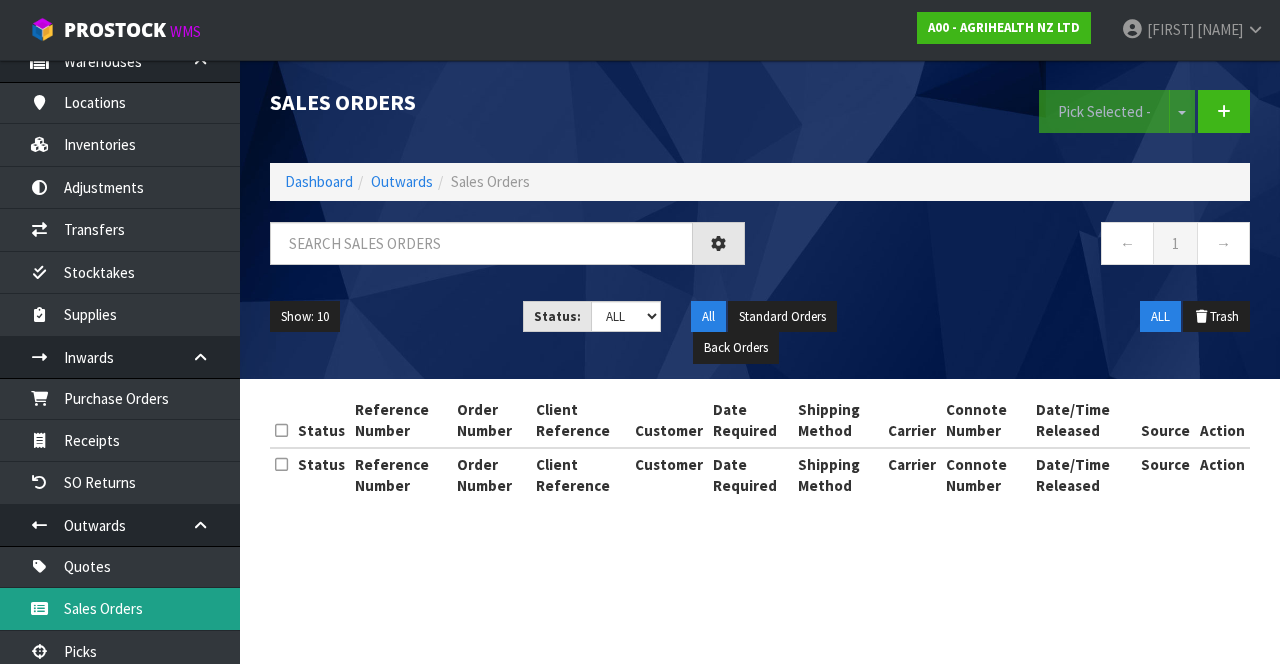 scroll, scrollTop: 0, scrollLeft: 0, axis: both 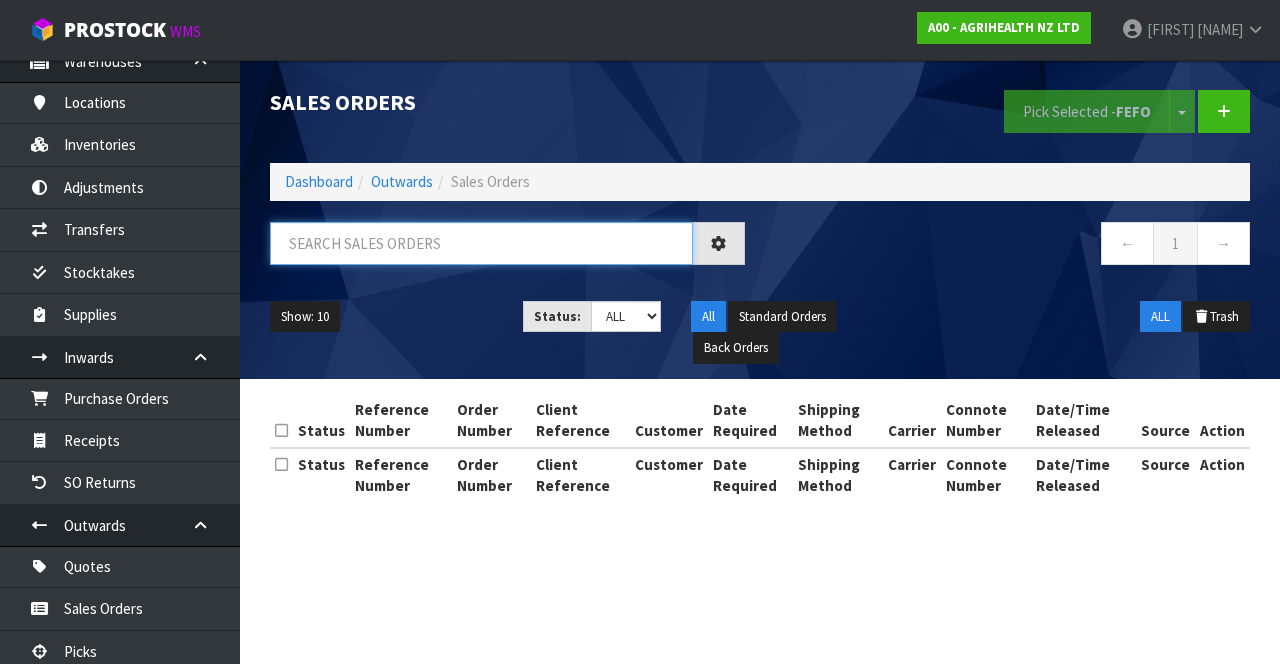 click at bounding box center (481, 243) 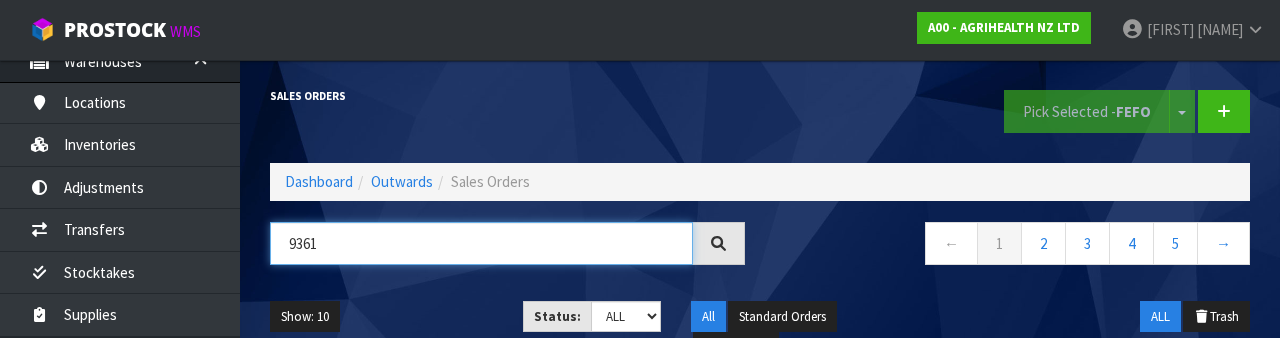 type on "9361" 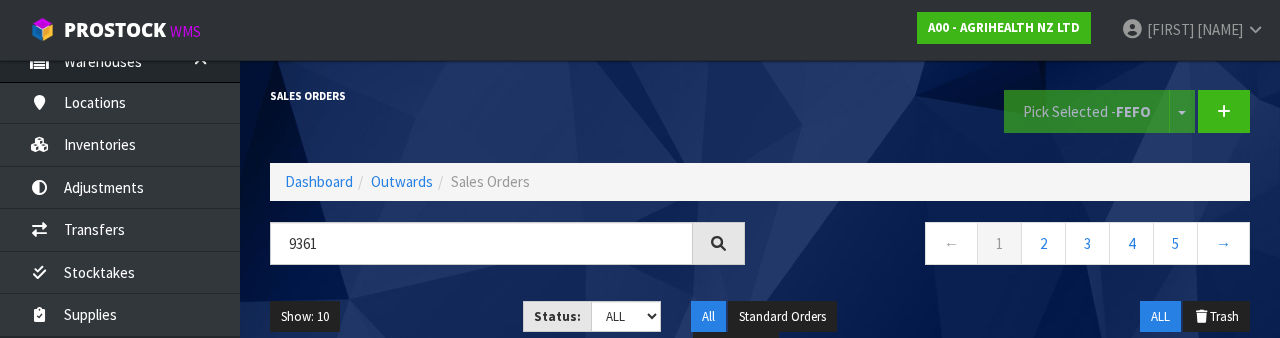 click on "Show: 10
5
10
25
50
Status:
Draft Pending Allocated Pending Pick Goods Picked Goods Packed Pending Charges Finalised Cancelled Review ALL
All
Standard Orders
Back Orders
ALL
Trash" at bounding box center (760, 332) 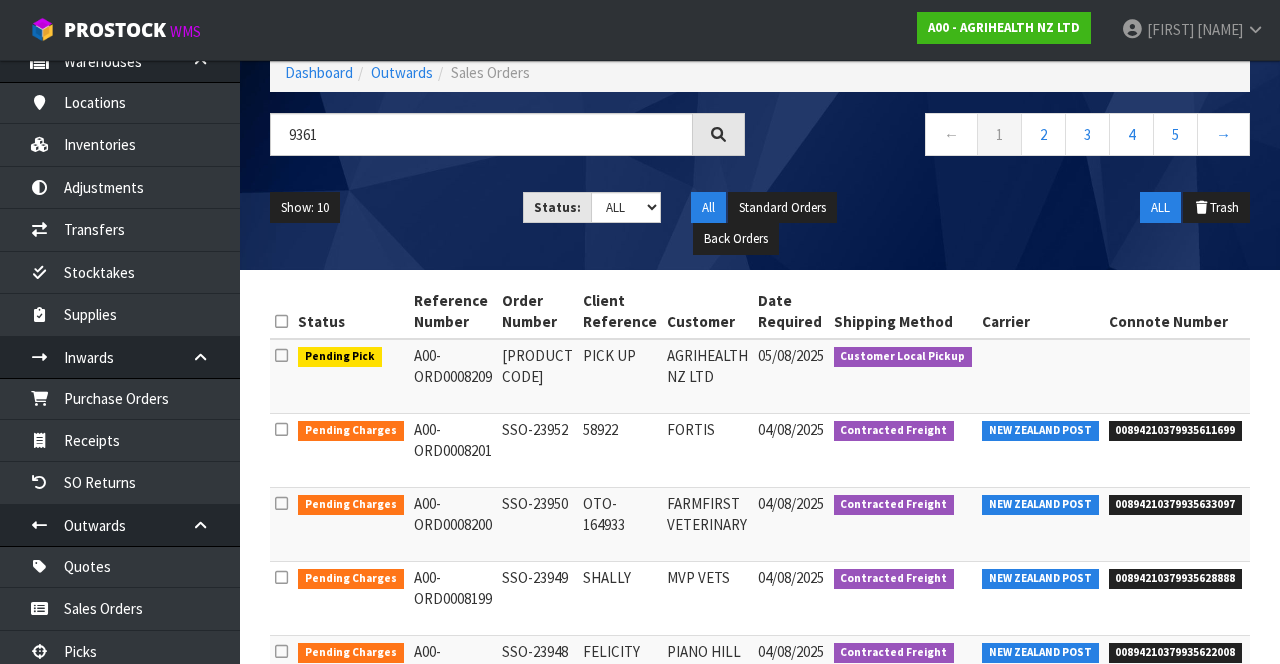 scroll, scrollTop: 122, scrollLeft: 0, axis: vertical 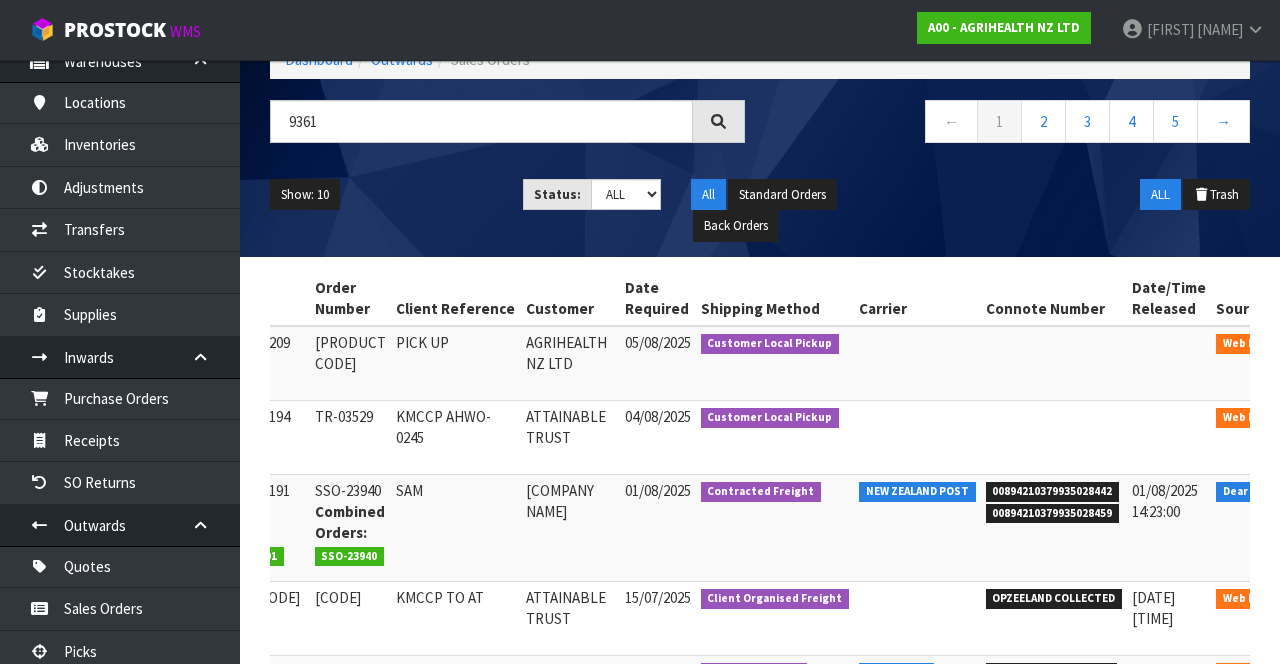 click at bounding box center [1337, 421] 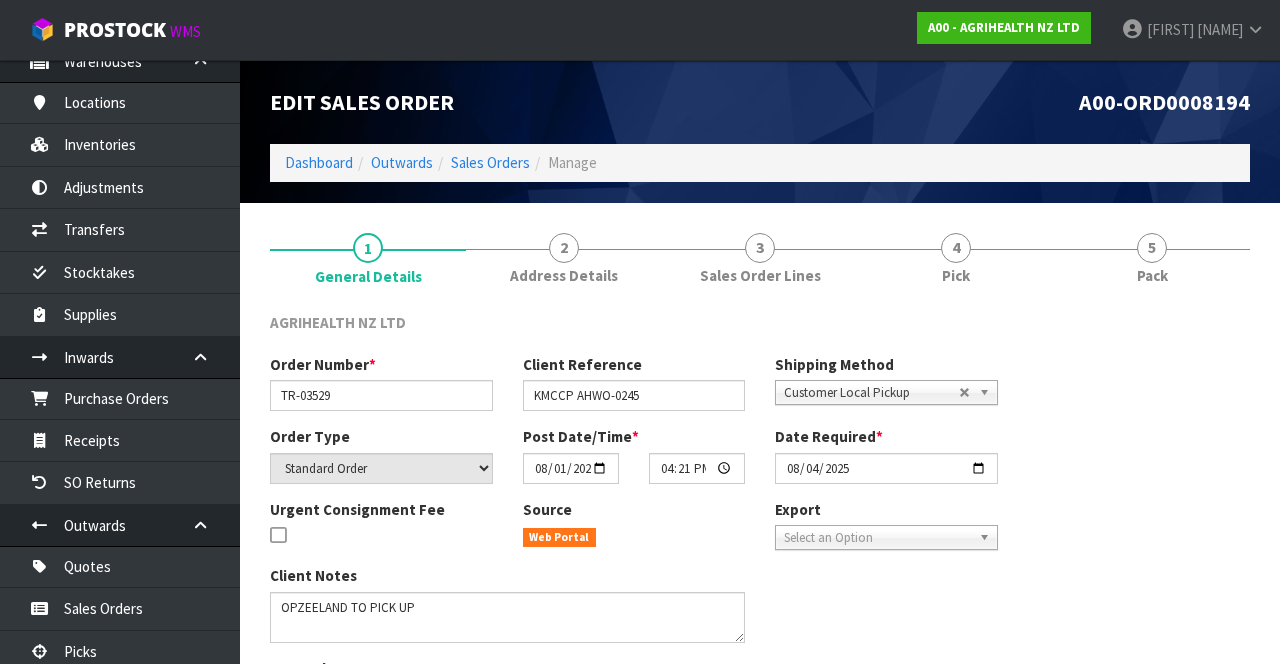 click on "4" at bounding box center [956, 248] 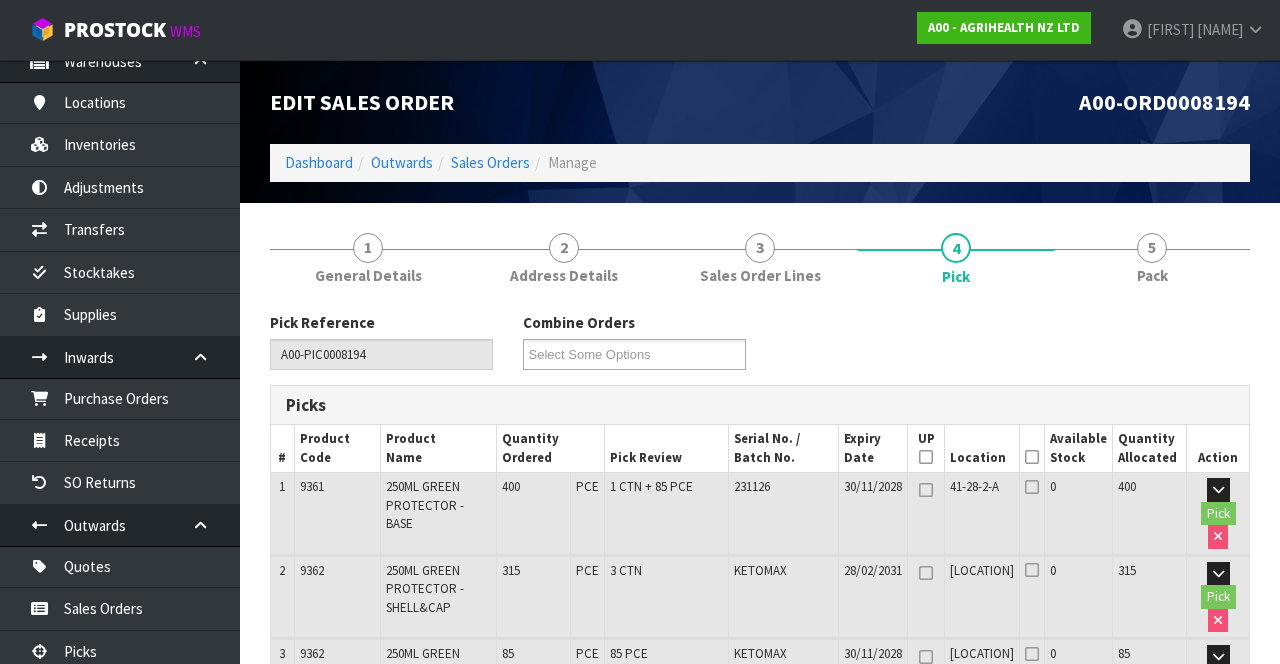 scroll, scrollTop: 4, scrollLeft: 0, axis: vertical 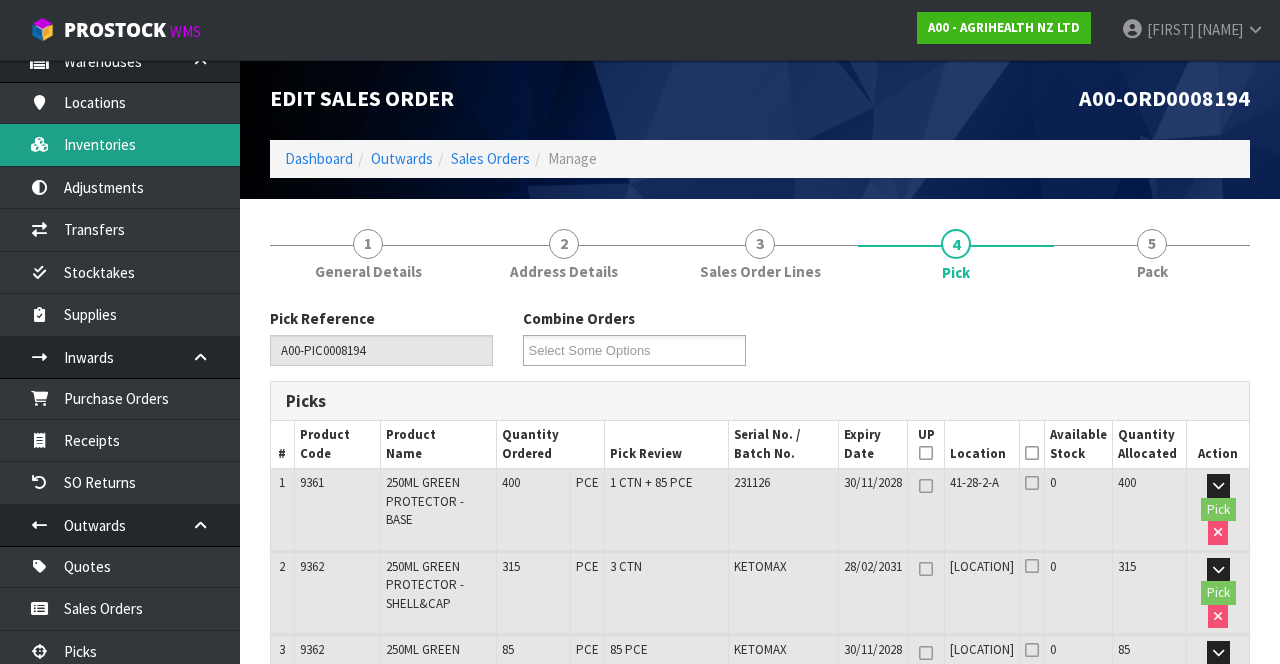 click on "Inventories" at bounding box center (120, 144) 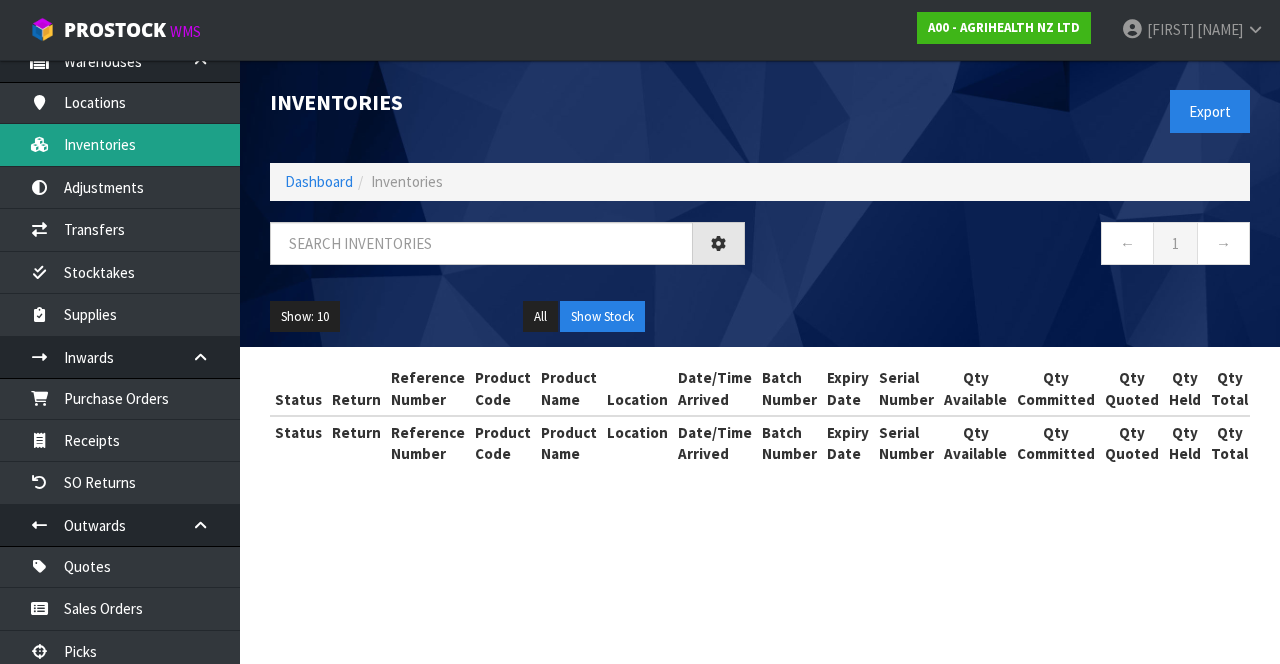 scroll, scrollTop: 0, scrollLeft: 0, axis: both 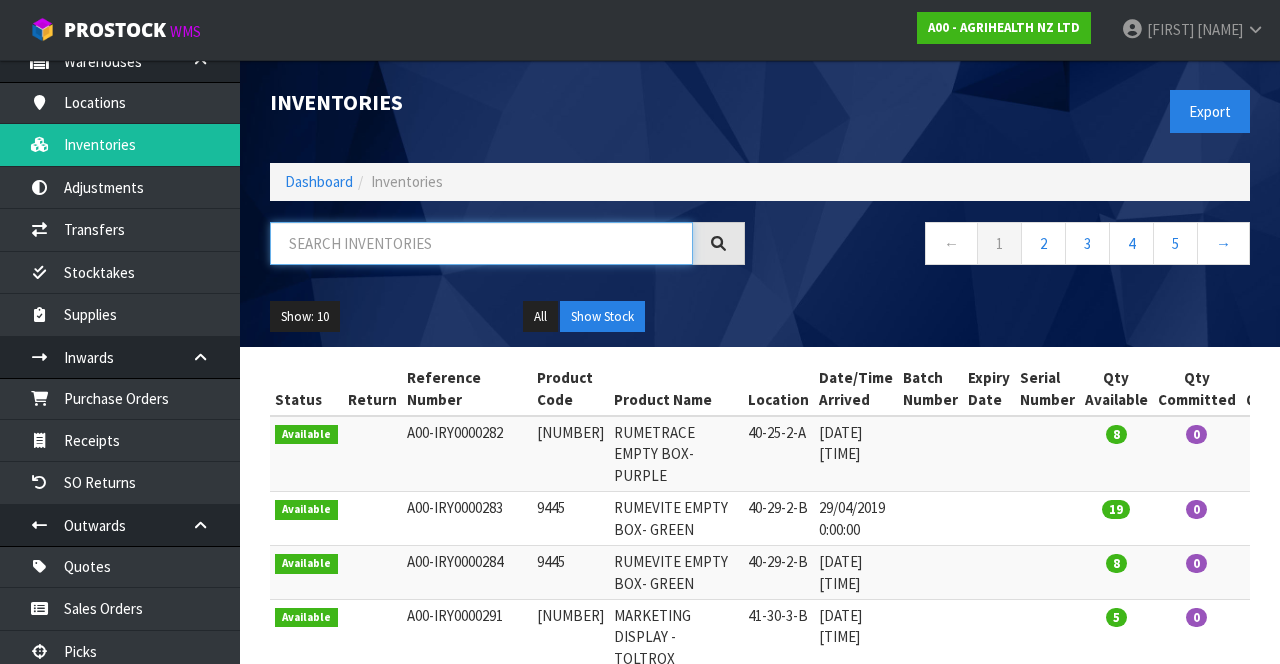 click at bounding box center [481, 243] 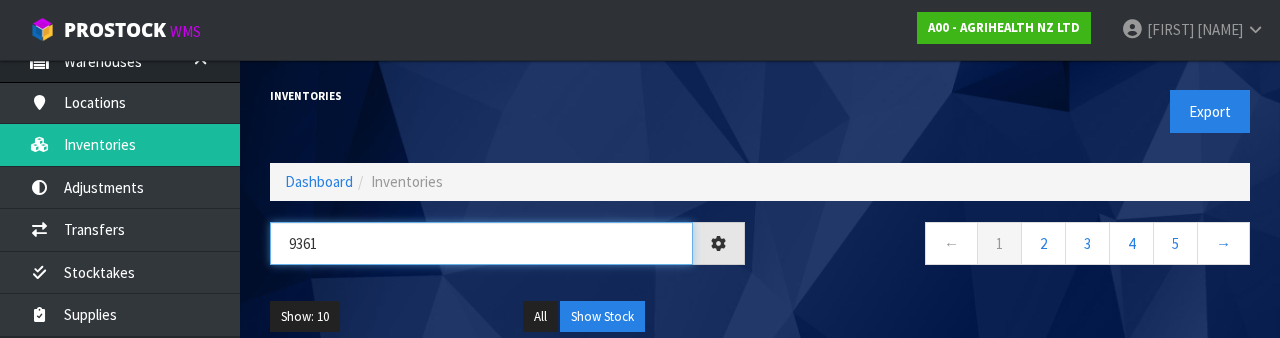 type on "9361" 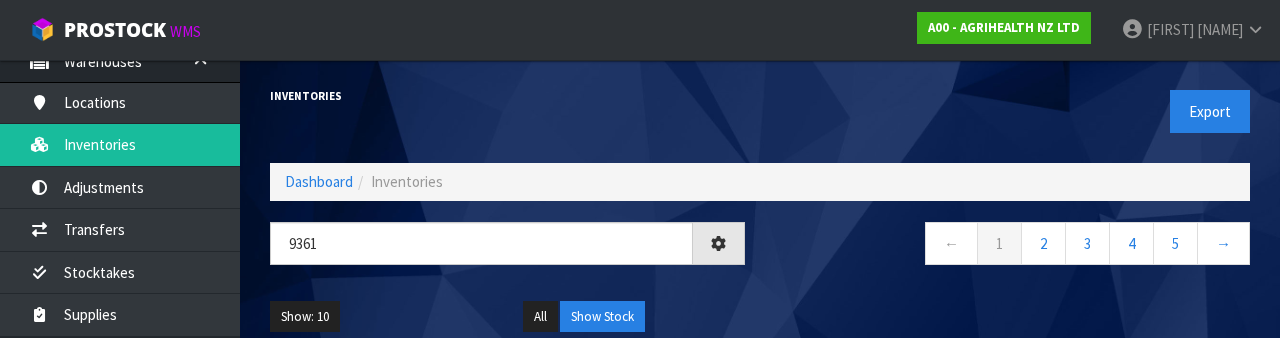 click on "Show: 10
5
10
25
50
All
Show Stock" at bounding box center [760, 317] 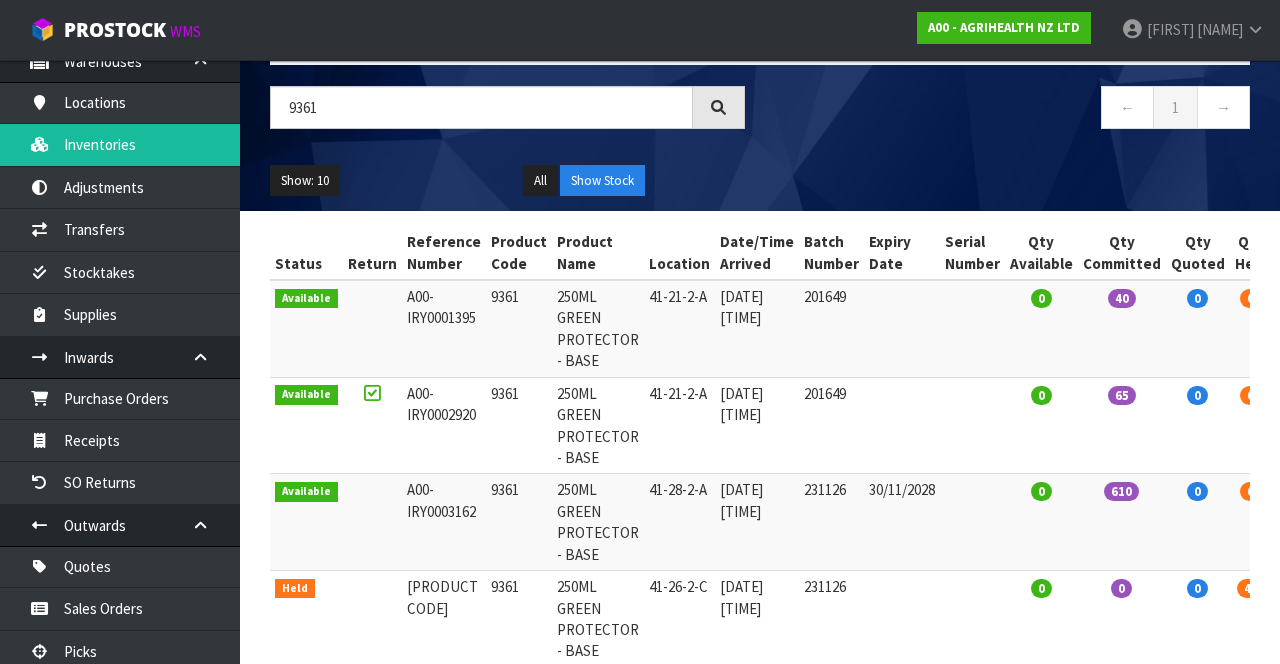 scroll, scrollTop: 135, scrollLeft: 0, axis: vertical 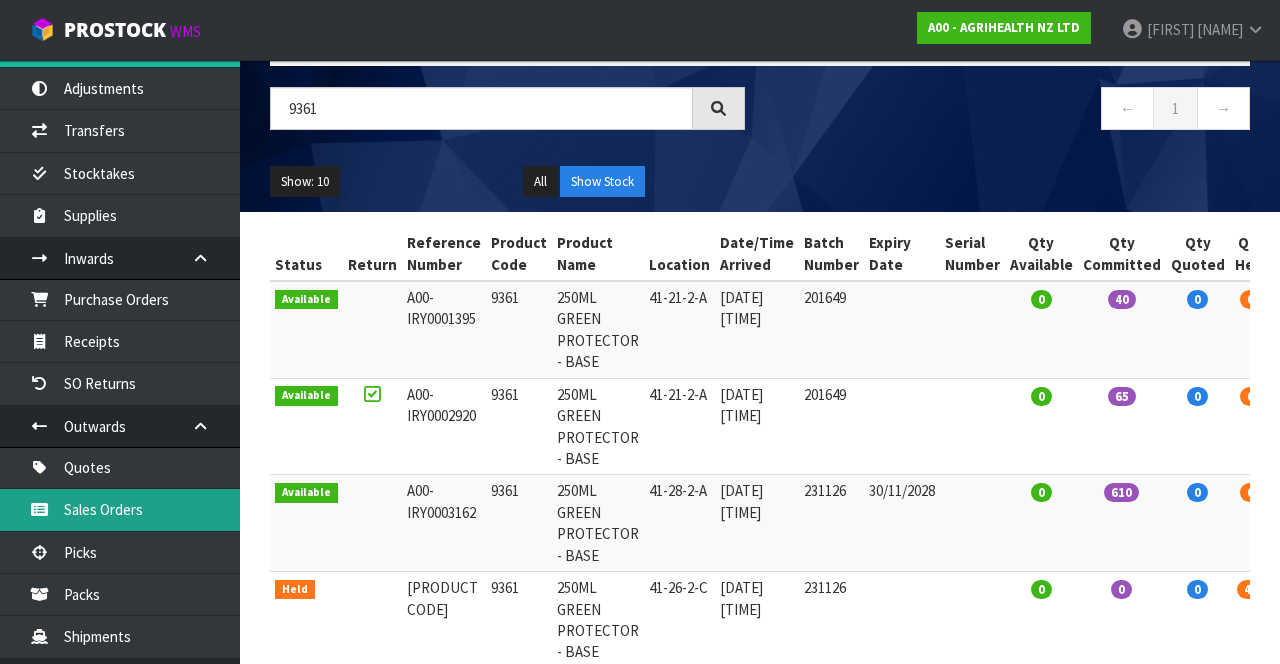 click on "Sales Orders" at bounding box center [120, 509] 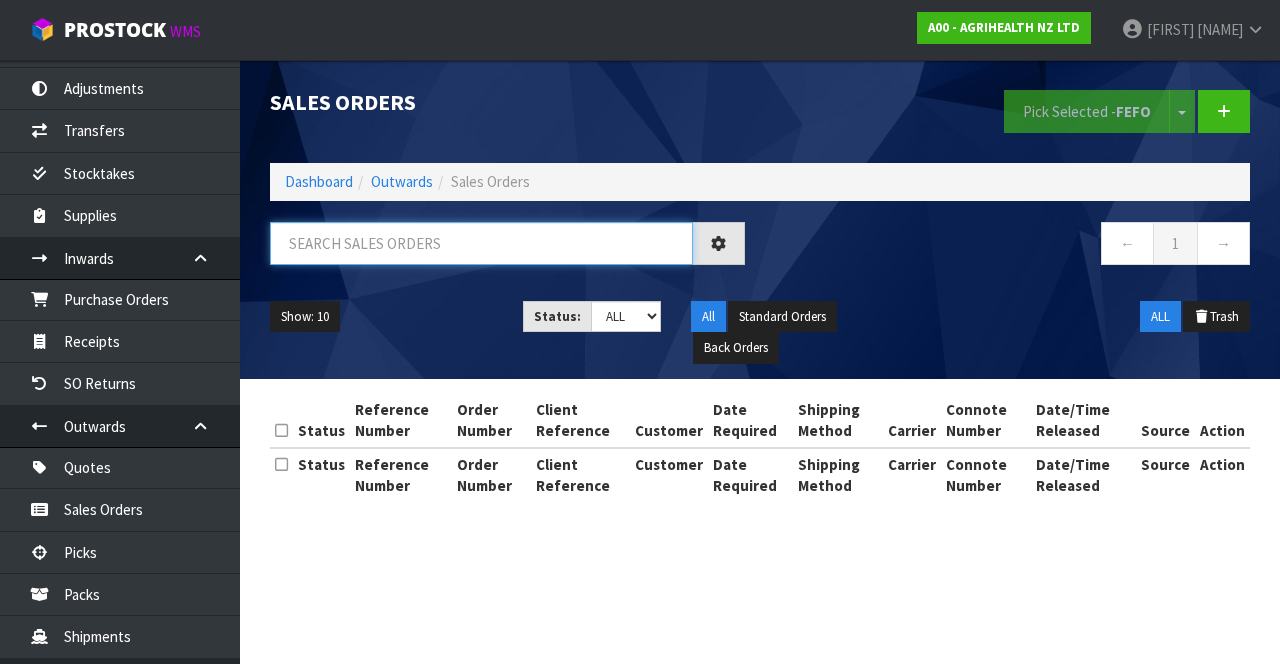 click at bounding box center [481, 243] 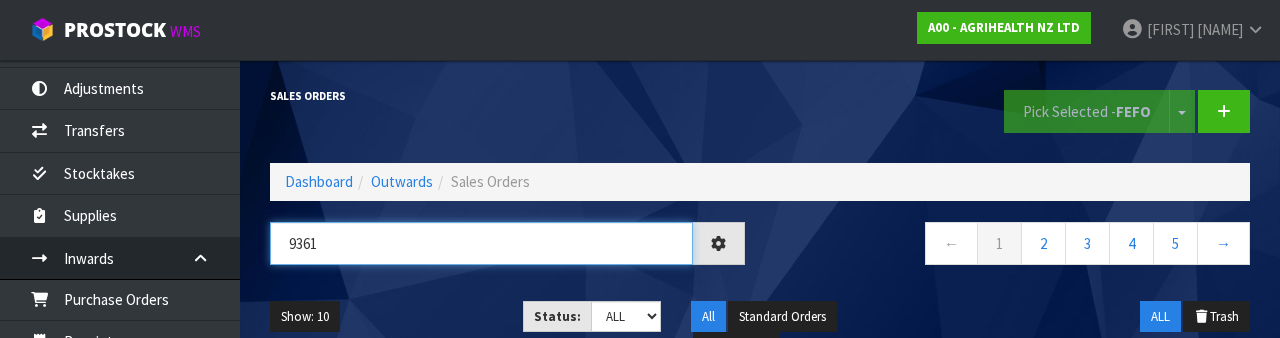 type on "9361" 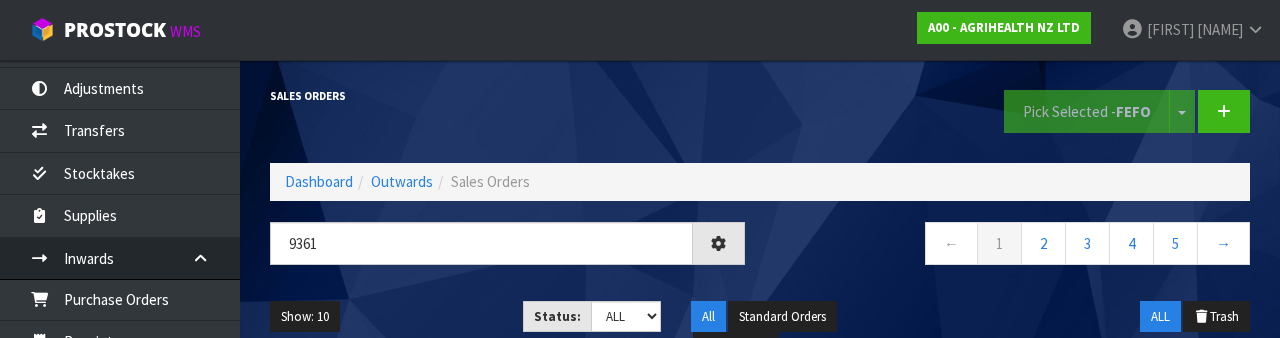 click on "Sales Orders" at bounding box center [507, 96] 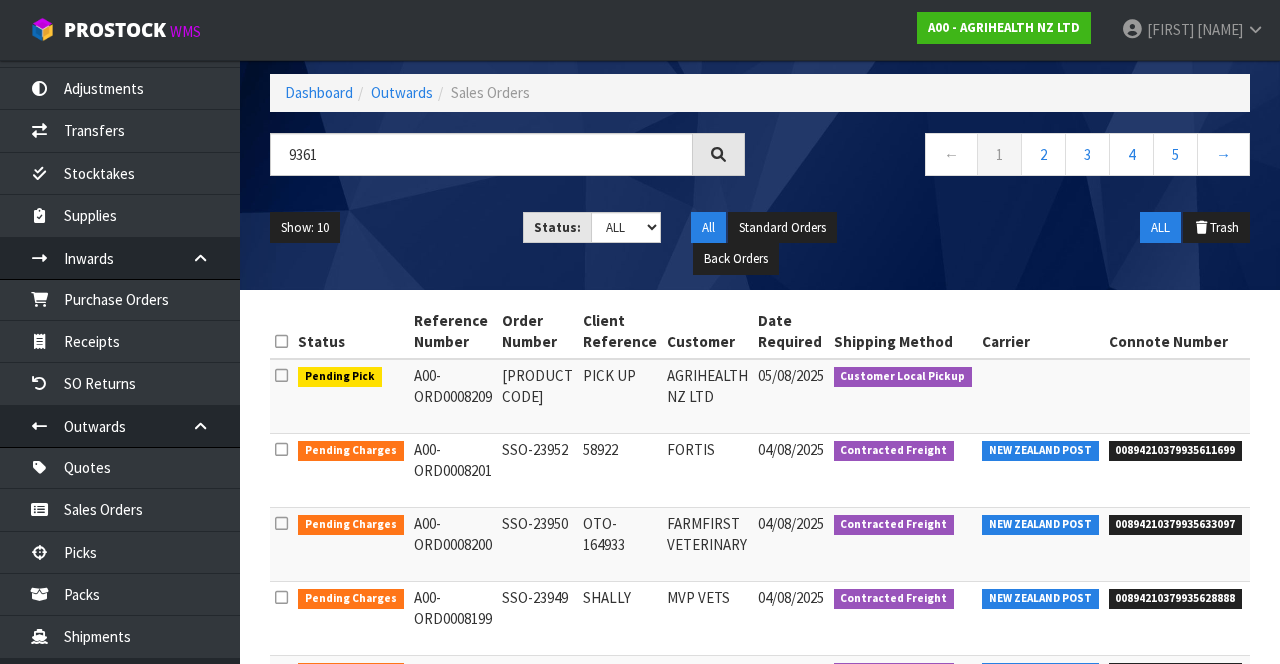 scroll, scrollTop: 86, scrollLeft: 0, axis: vertical 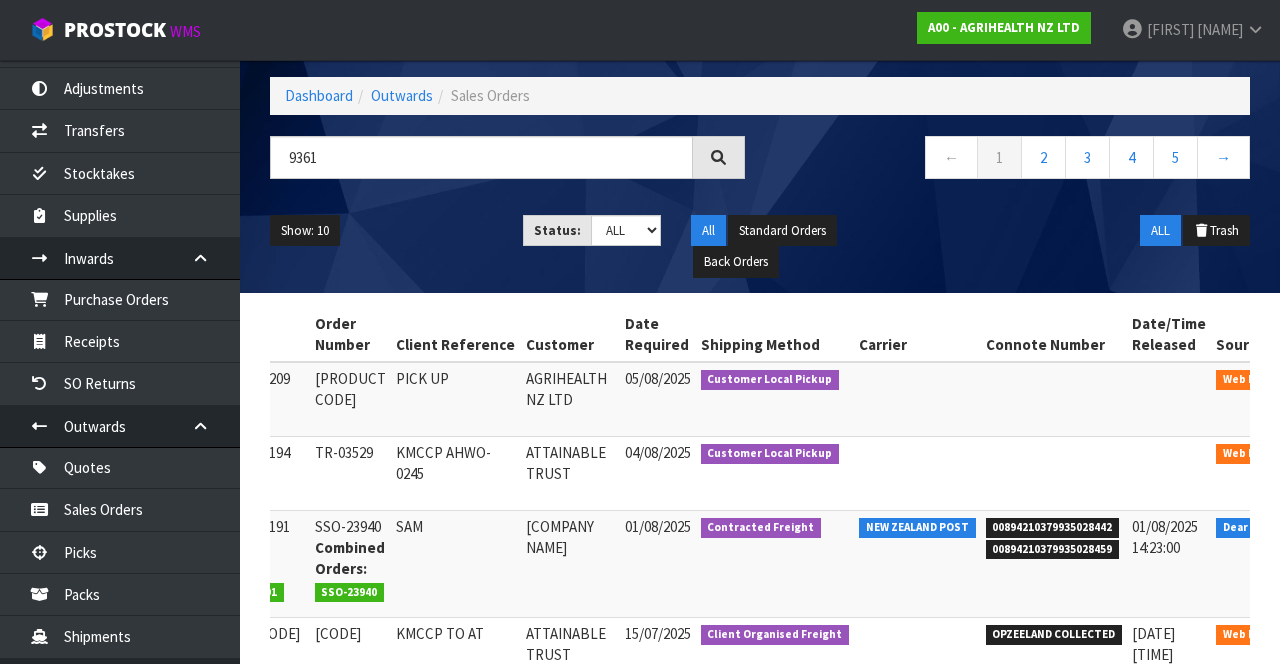 click at bounding box center (1337, 383) 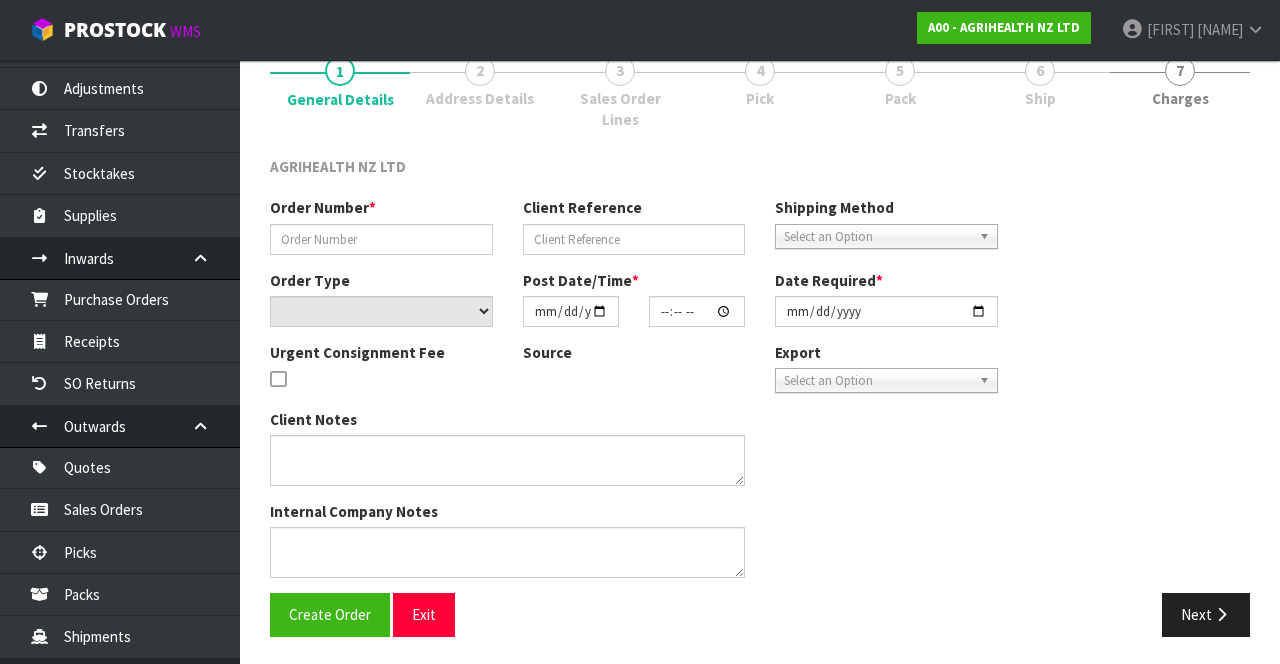 type on "[PRODUCT CODE]" 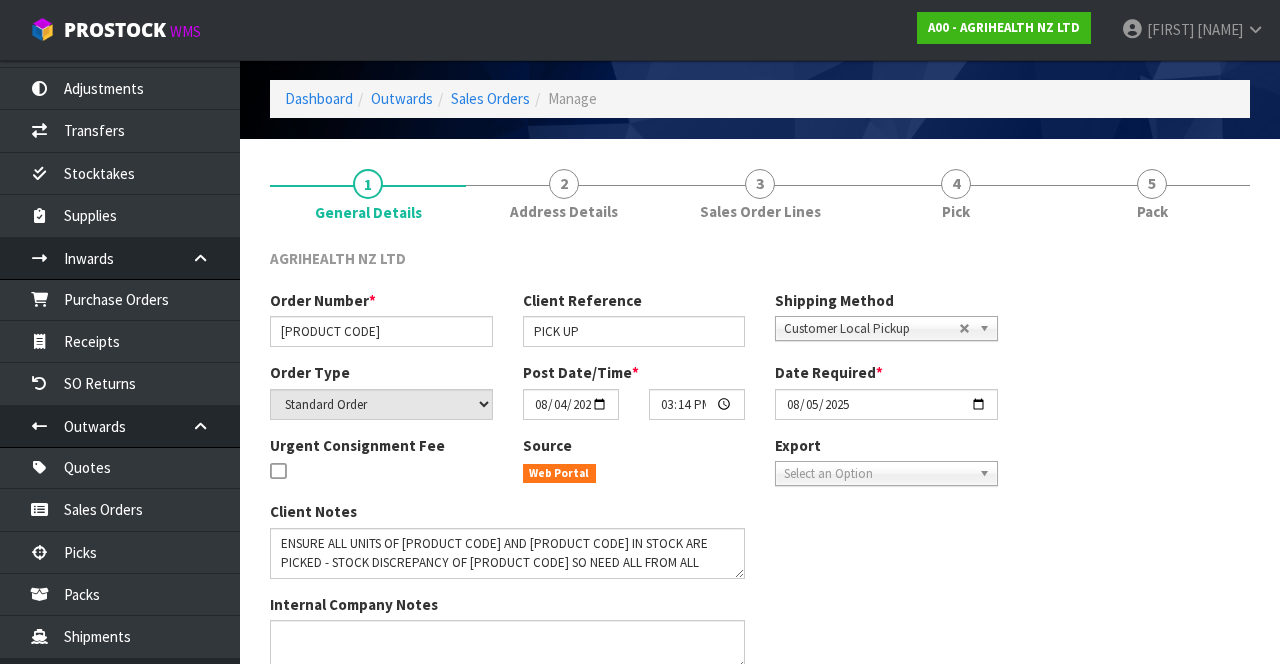 scroll, scrollTop: 65, scrollLeft: 0, axis: vertical 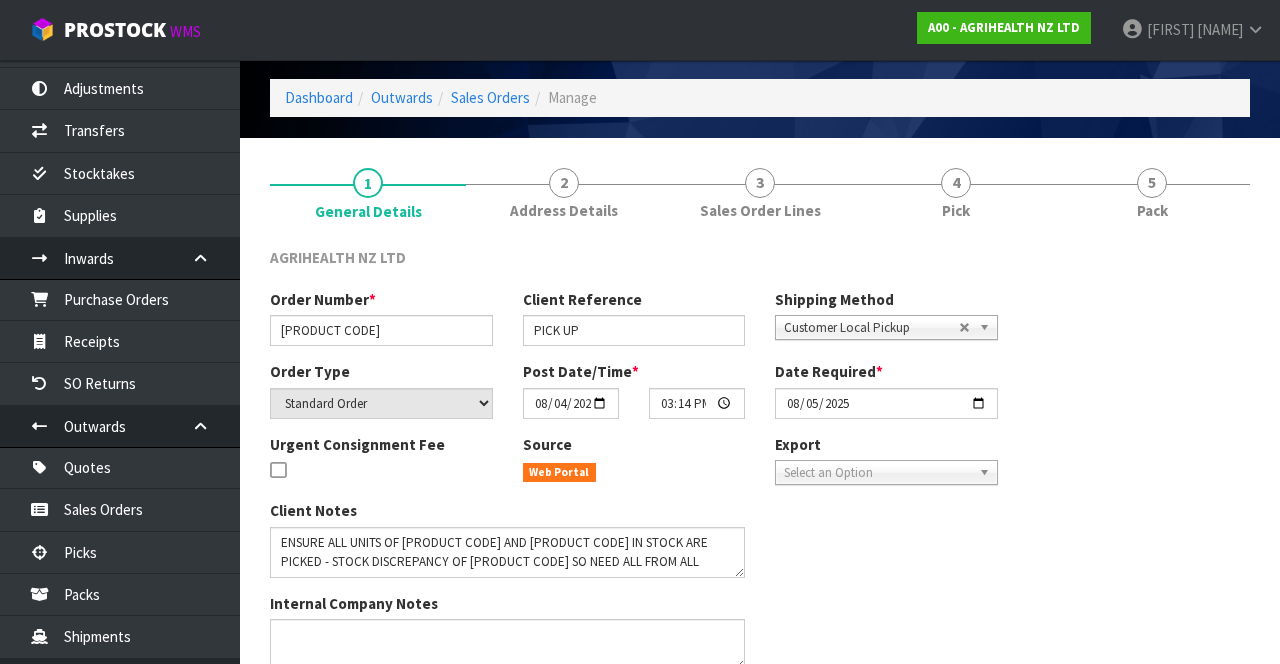 click on "4
Pick" at bounding box center [956, 192] 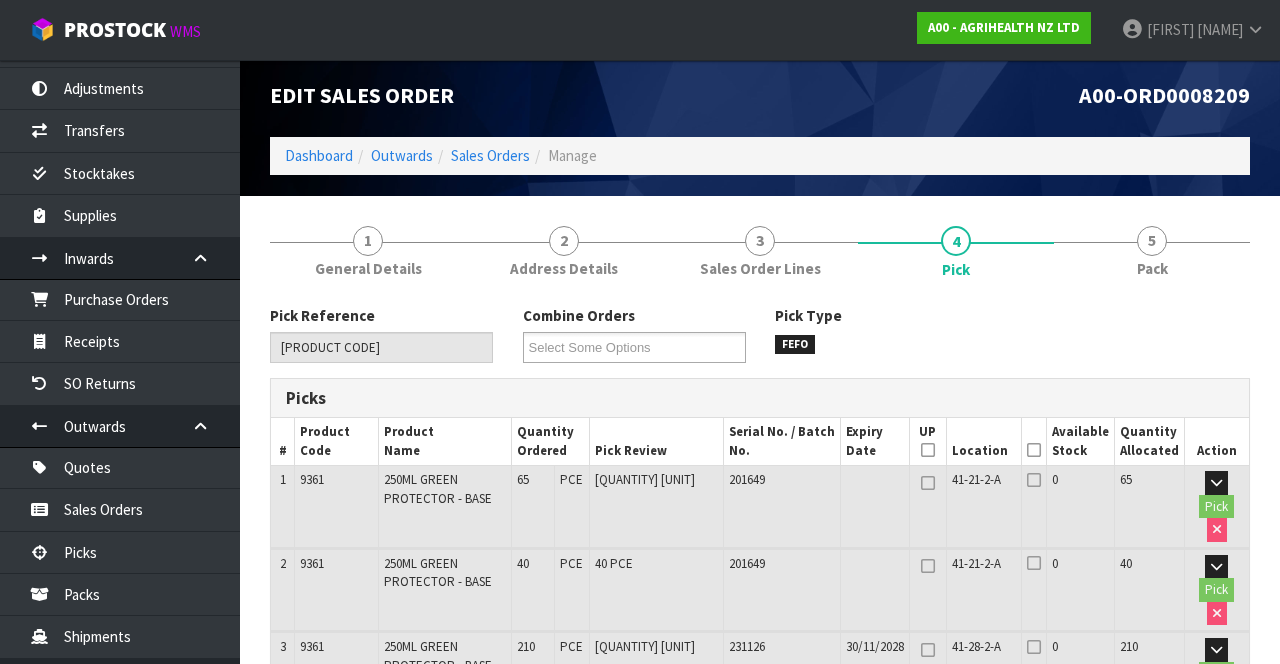 scroll, scrollTop: 0, scrollLeft: 0, axis: both 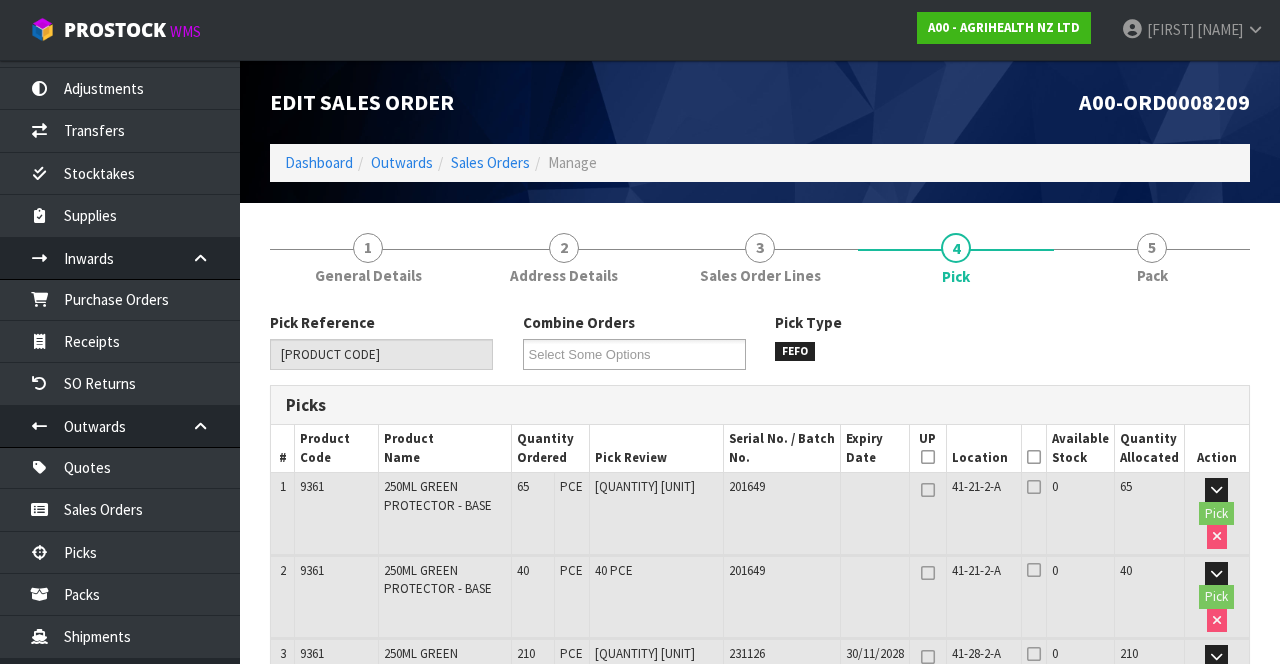click on "Pick Reference
[PRODUCT CODE]
Combine Orders
[PRODUCT CODE] [PRODUCT CODE] [PRODUCT CODE] [PRODUCT CODE] [PRODUCT CODE] [PRODUCT CODE] [PRODUCT CODE] [PRODUCT CODE] [PRODUCT CODE] [PRODUCT CODE] [PRODUCT CODE]
Select Some Options
Pick Type
FEFO" at bounding box center [760, 348] 